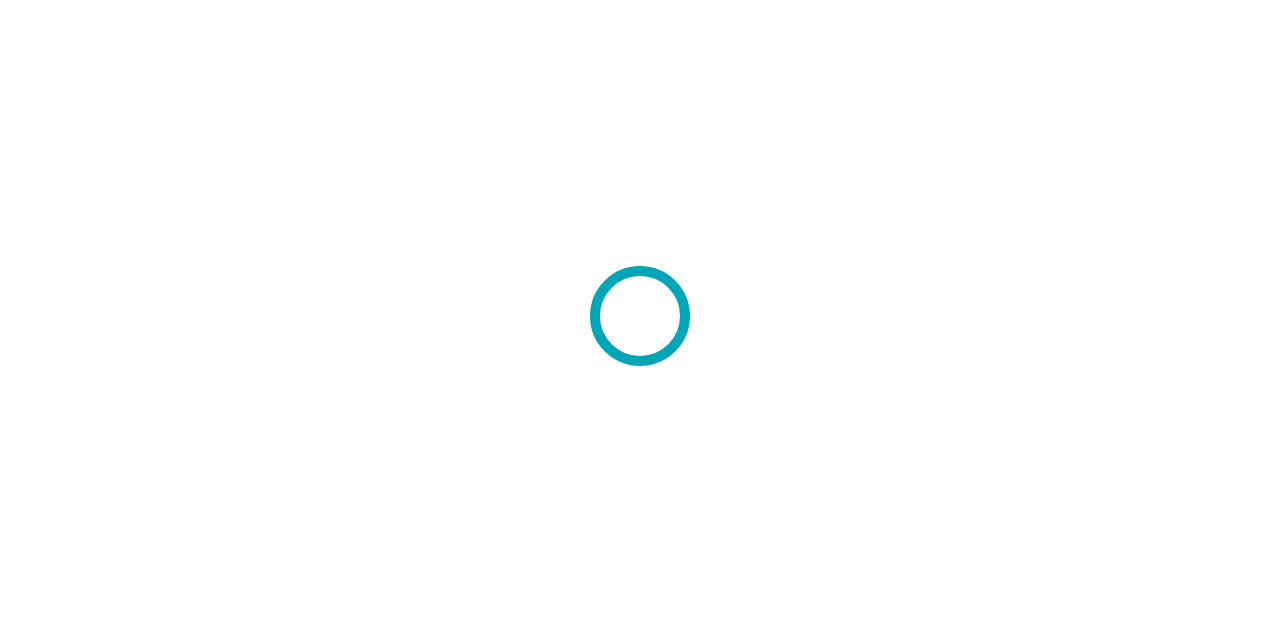 scroll, scrollTop: 0, scrollLeft: 0, axis: both 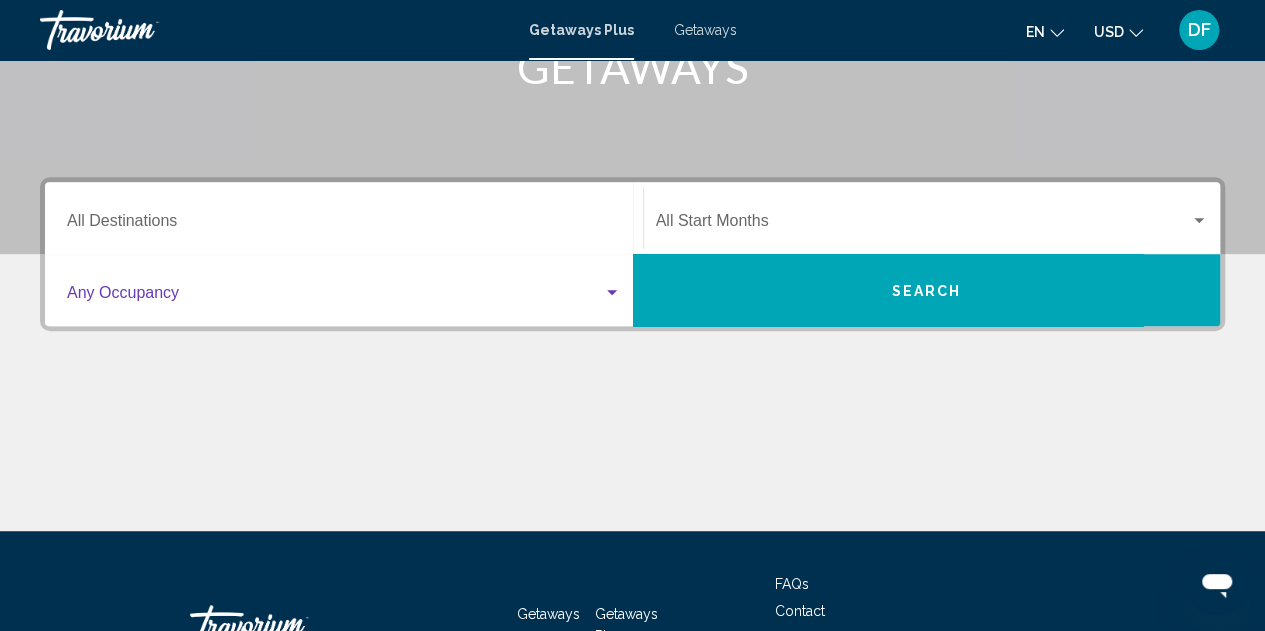 click at bounding box center (612, 292) 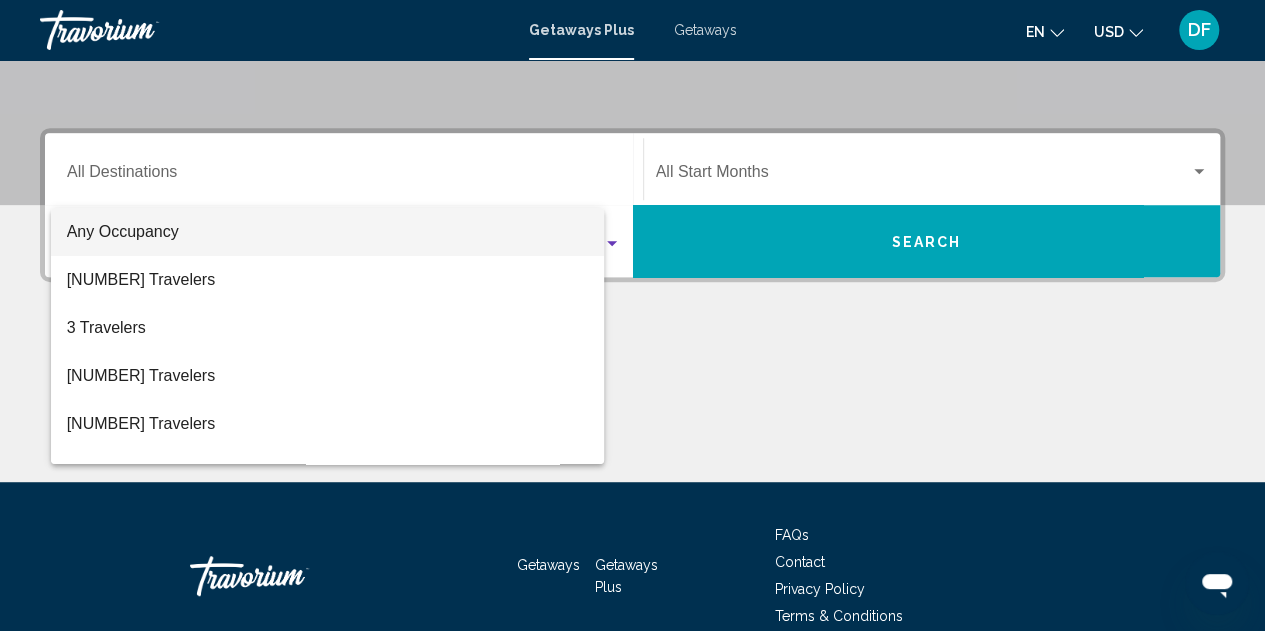 scroll, scrollTop: 458, scrollLeft: 0, axis: vertical 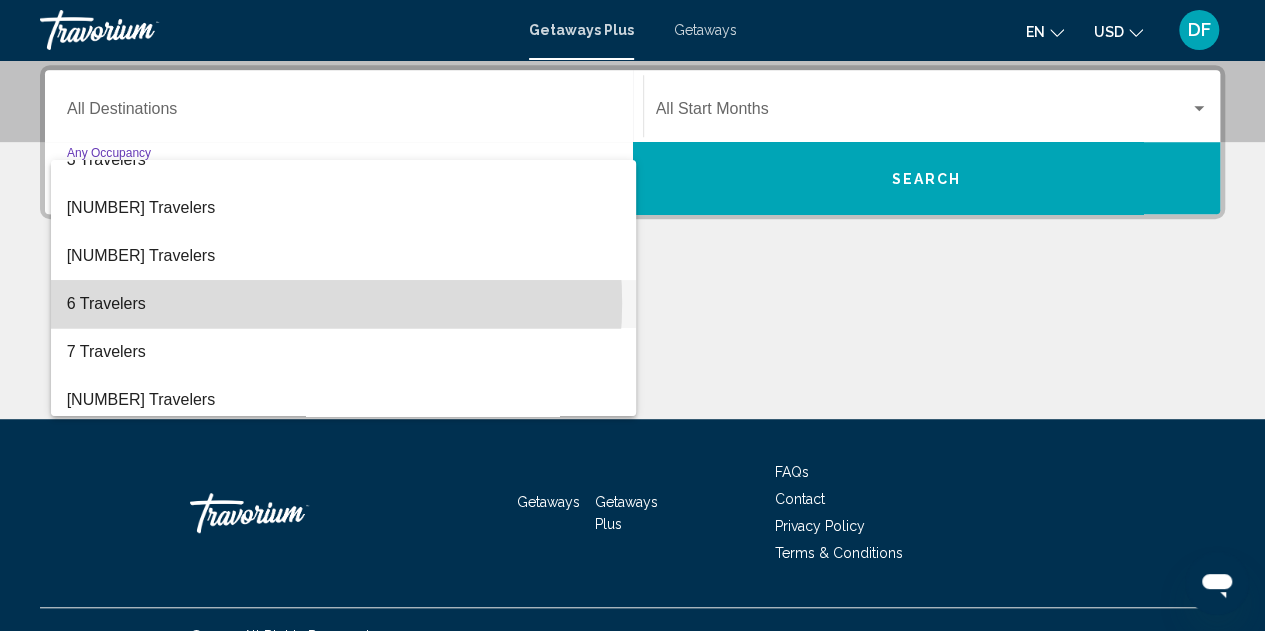click on "6 Travelers" at bounding box center (344, 304) 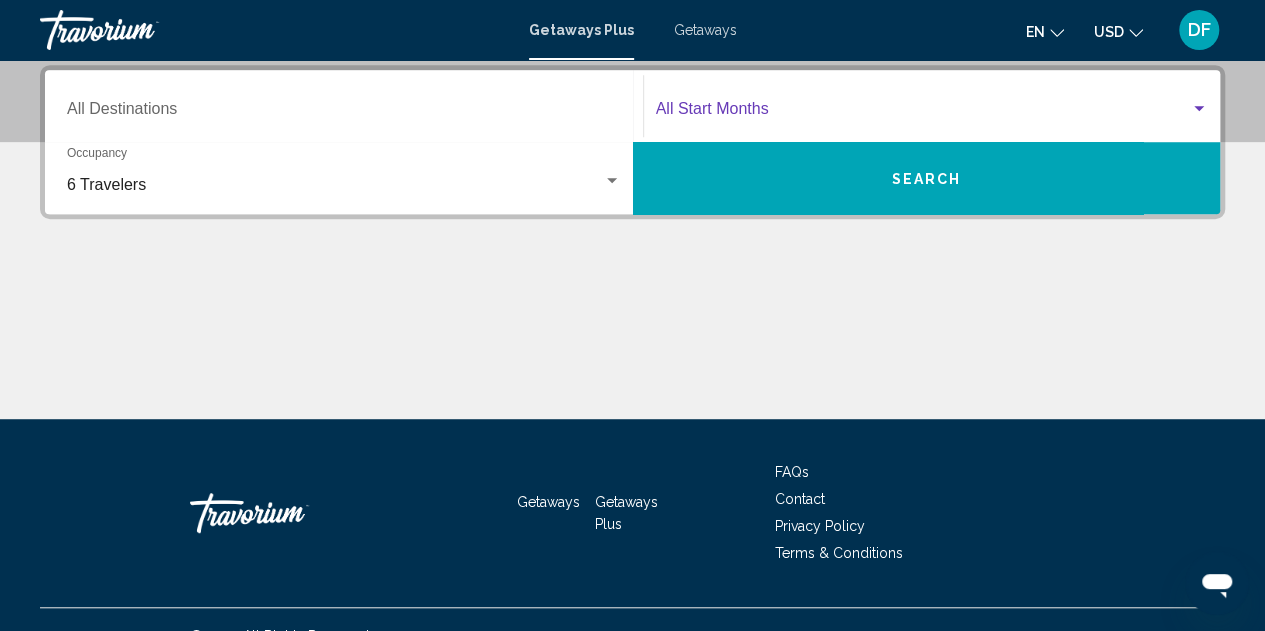 click at bounding box center (1199, 108) 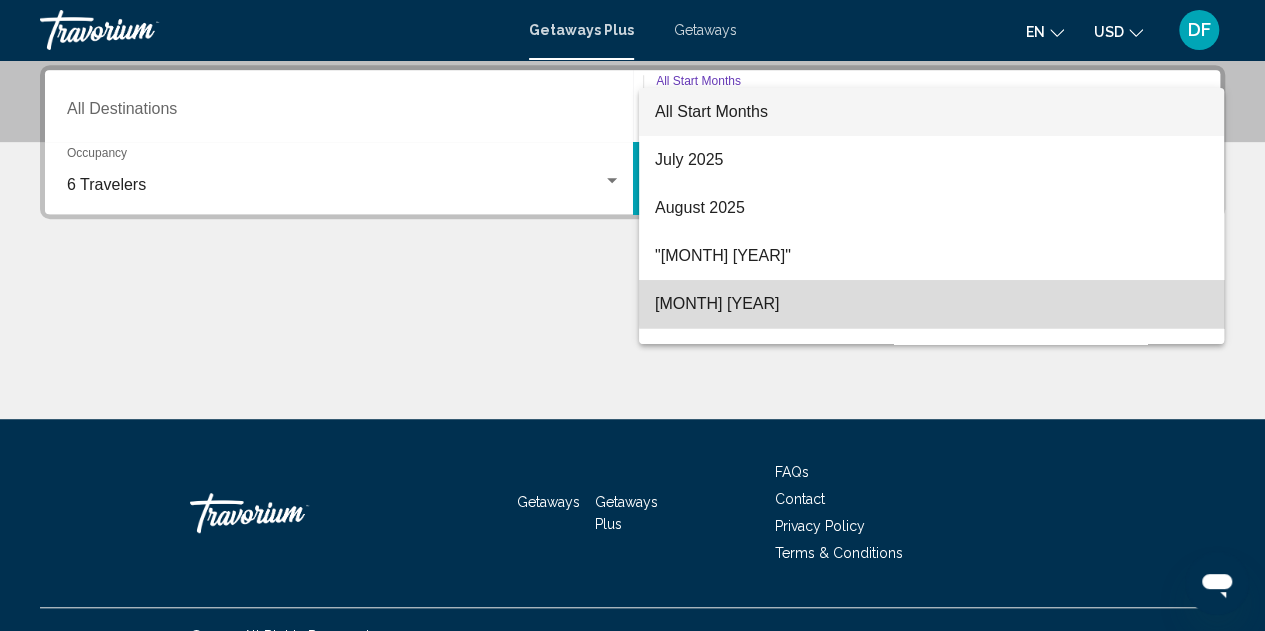 click on "[MONTH] [YEAR]" at bounding box center [931, 304] 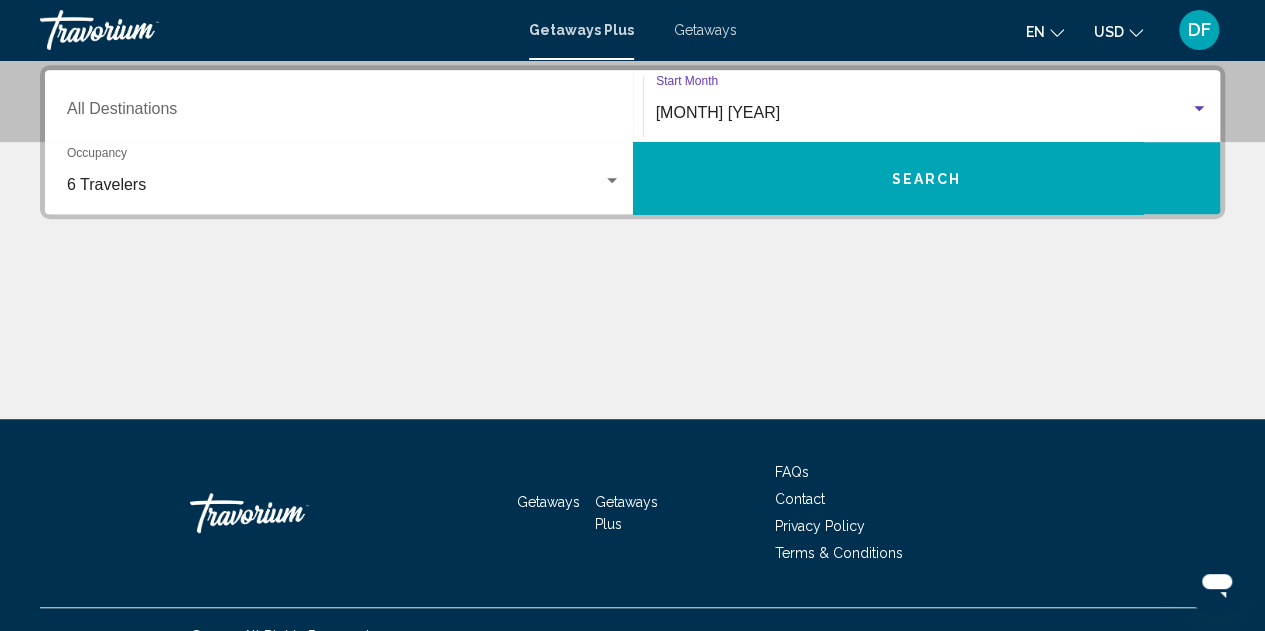 click on "Destination All Destinations" at bounding box center (344, 113) 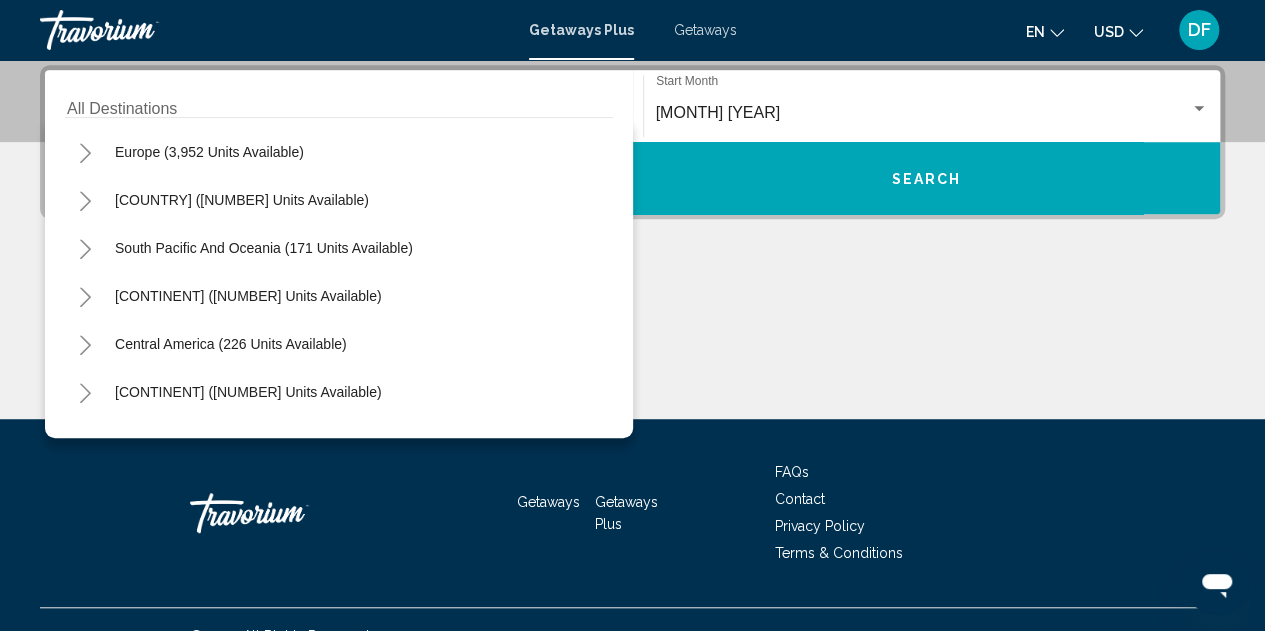 scroll, scrollTop: 0, scrollLeft: 0, axis: both 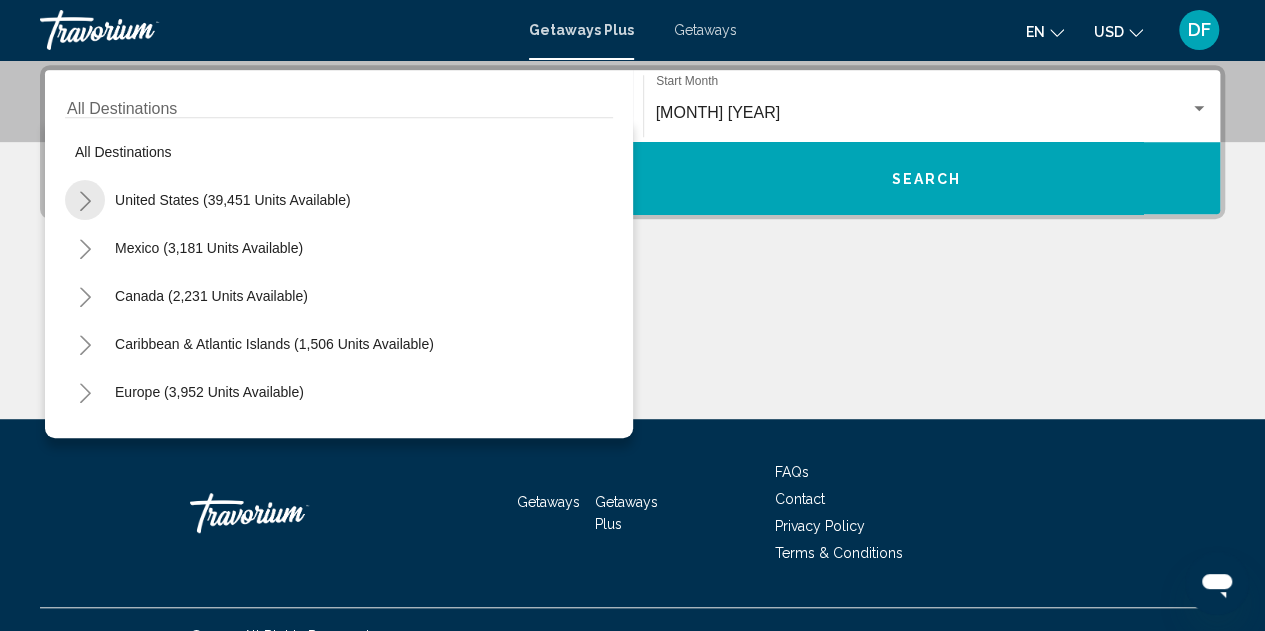 click at bounding box center [85, 201] 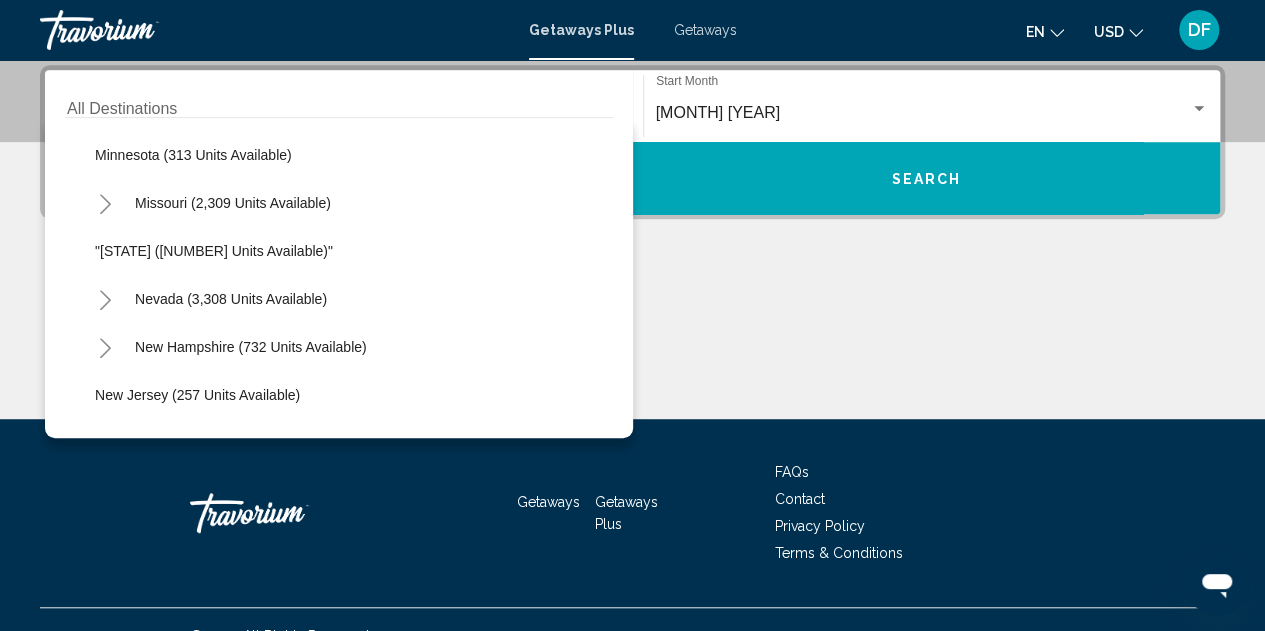 scroll, scrollTop: 946, scrollLeft: 0, axis: vertical 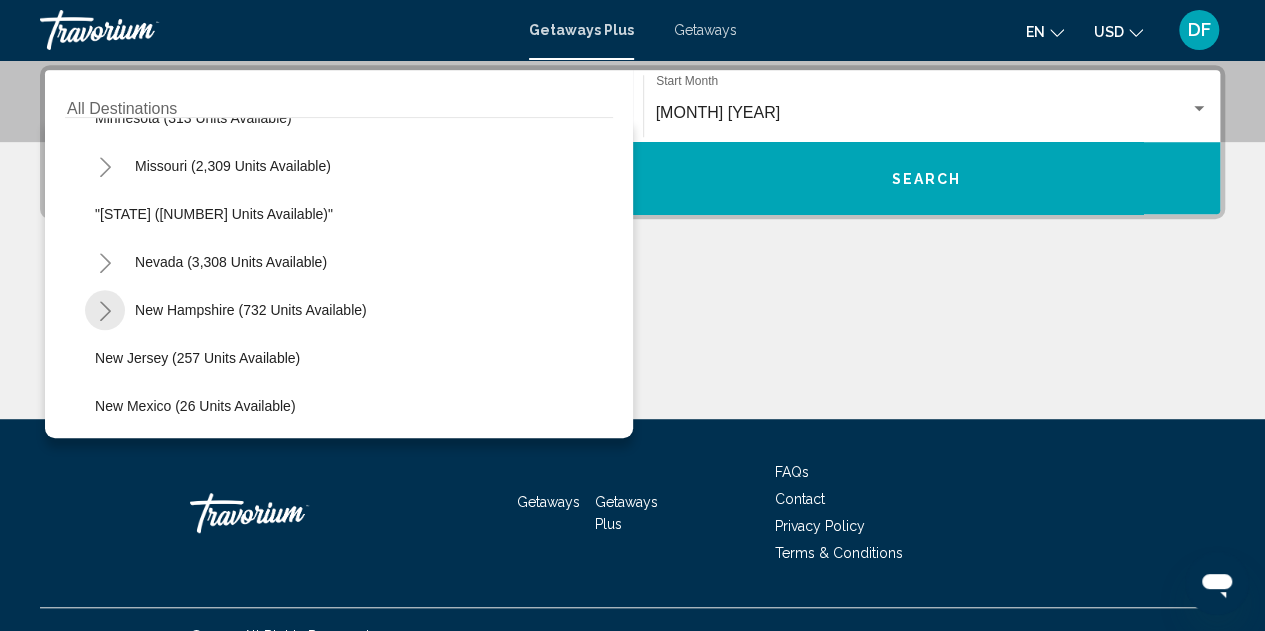 click at bounding box center (105, 311) 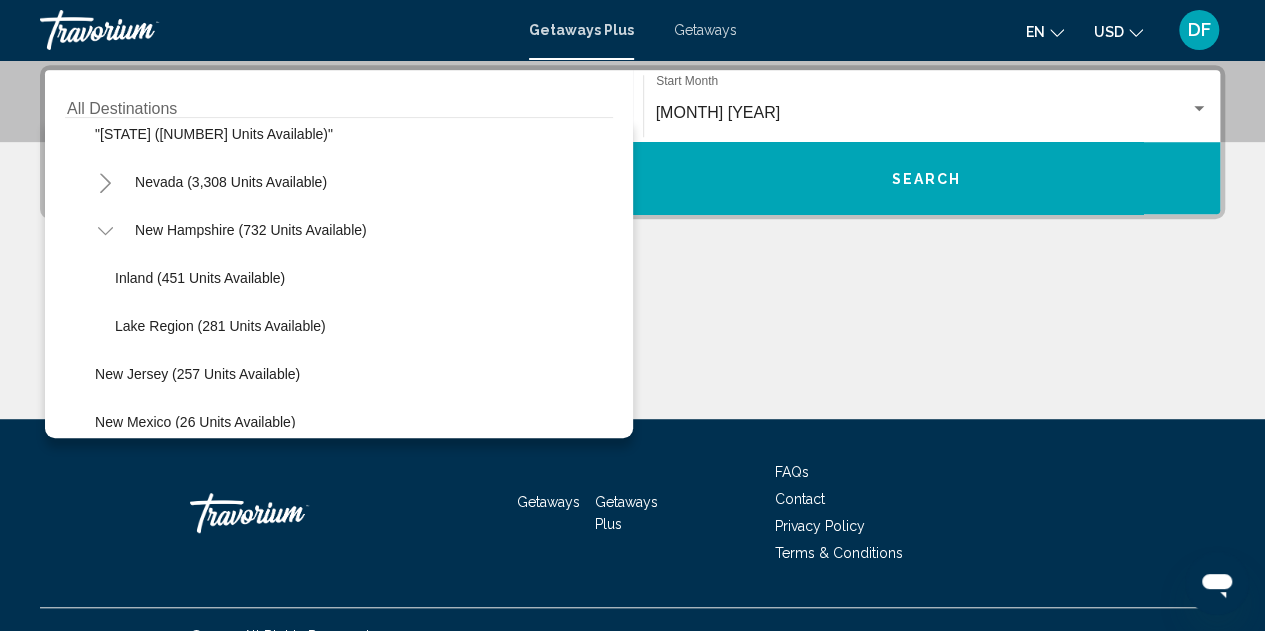 scroll, scrollTop: 1066, scrollLeft: 0, axis: vertical 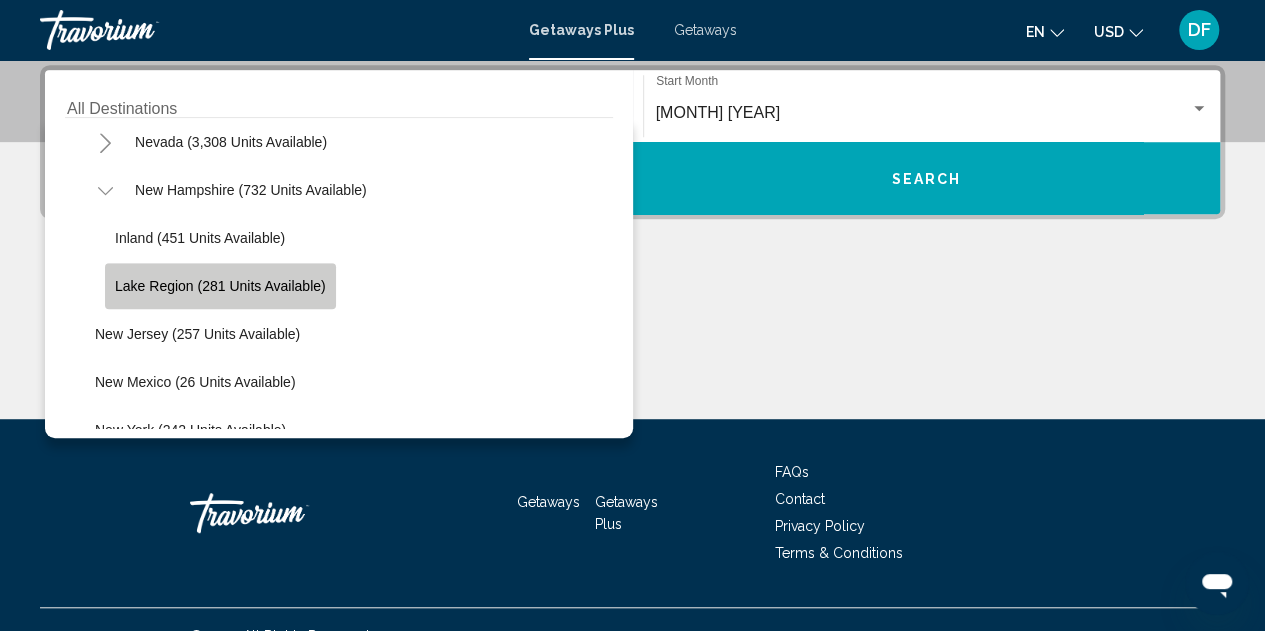 click on "Lake Region (281 units available)" at bounding box center [220, 286] 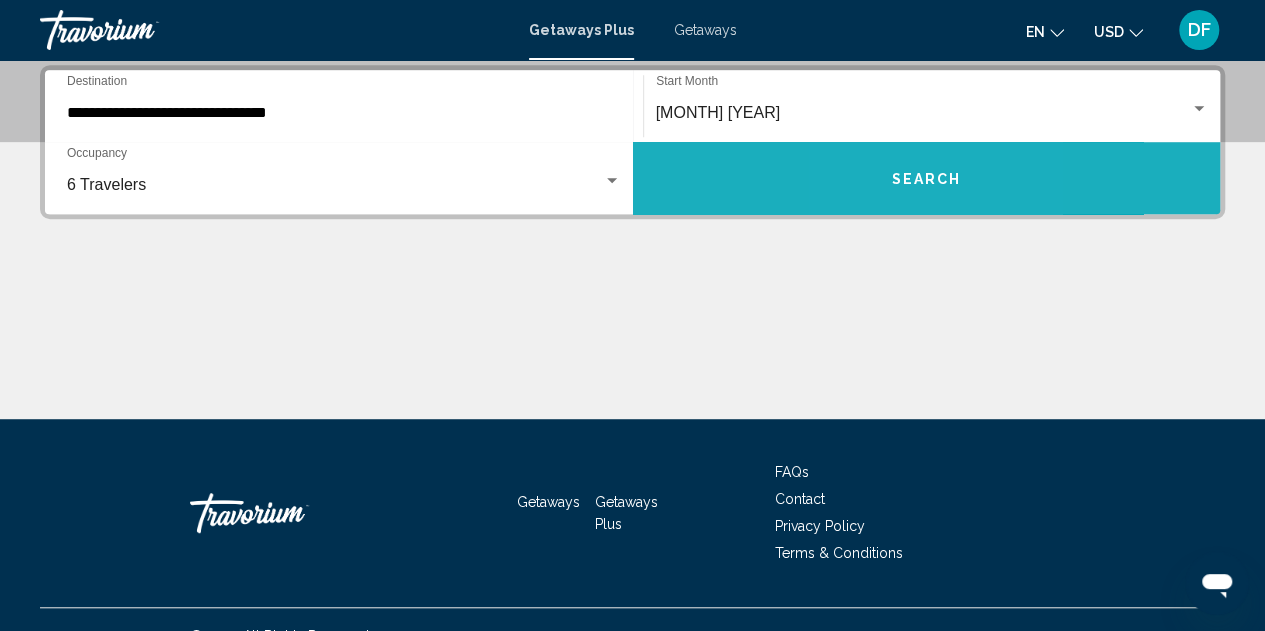 click on "Search" at bounding box center [927, 178] 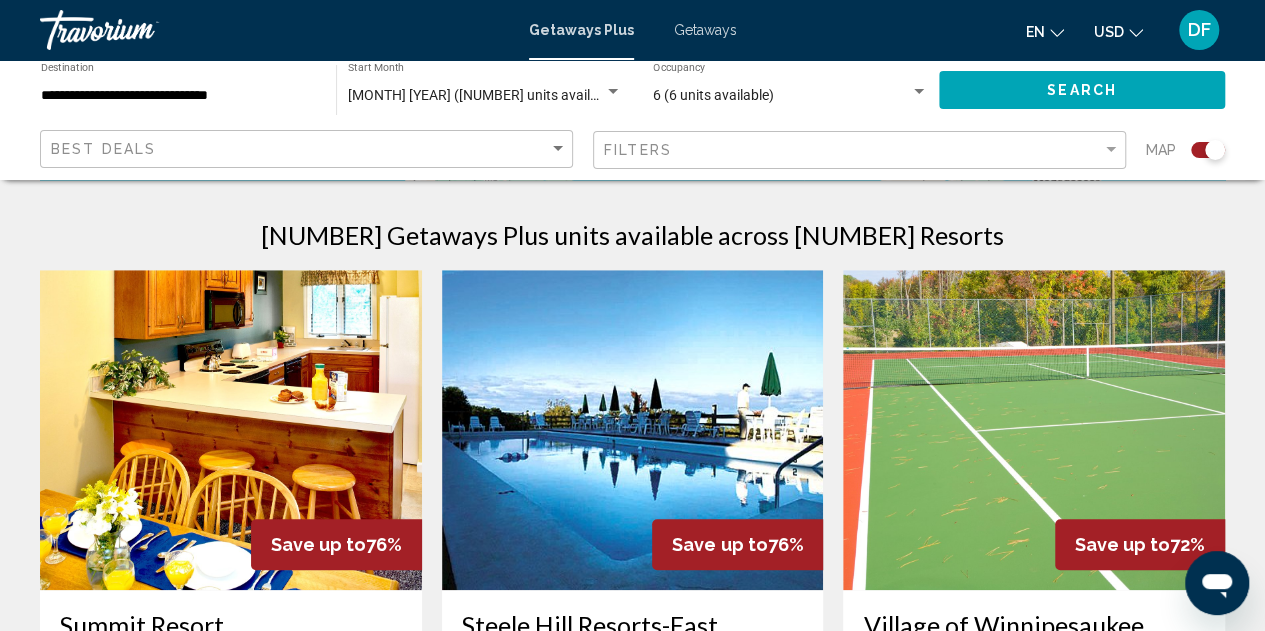 scroll, scrollTop: 632, scrollLeft: 0, axis: vertical 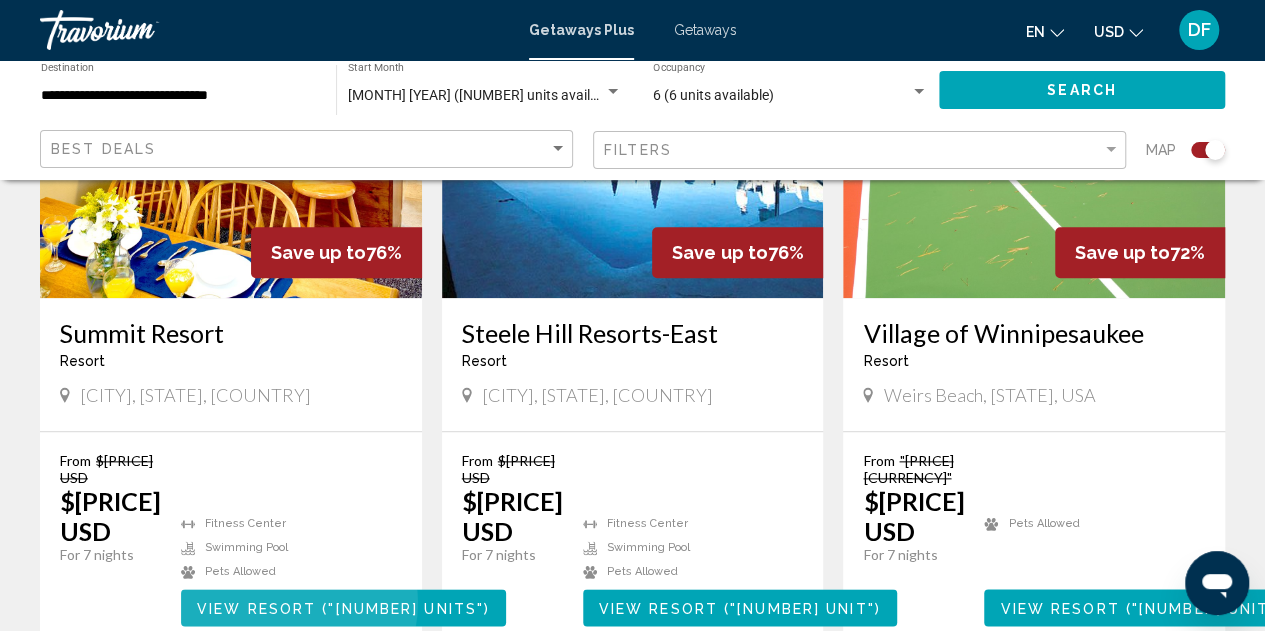click on "View Resort" at bounding box center [256, 608] 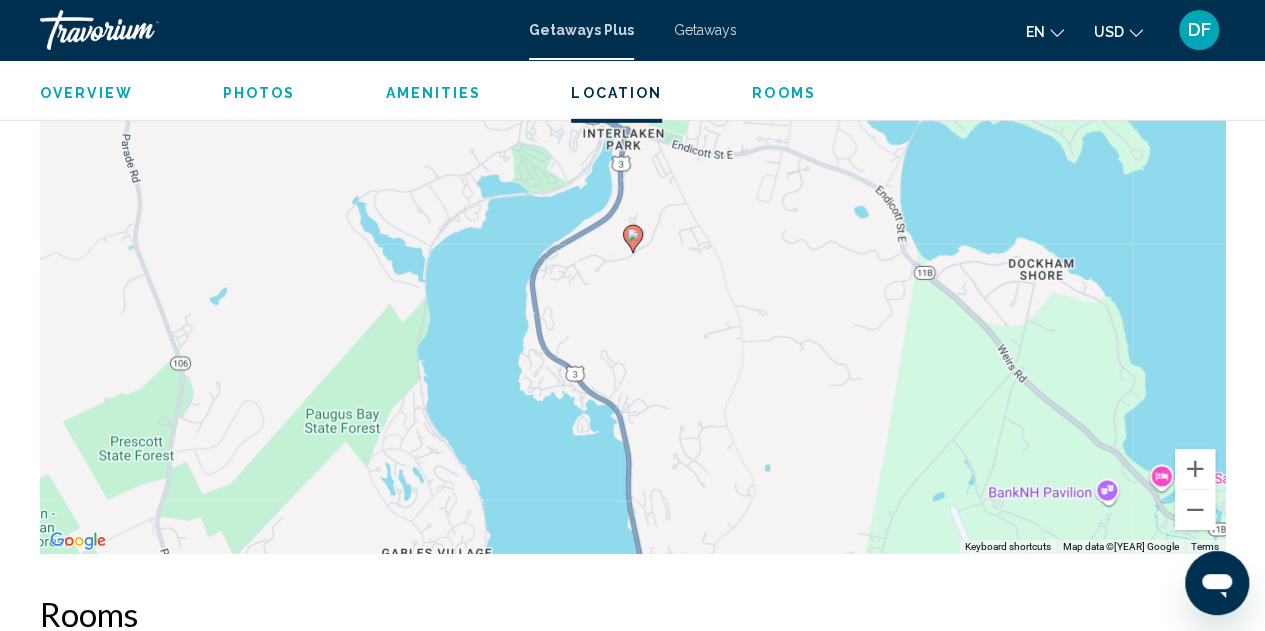 scroll, scrollTop: 3006, scrollLeft: 0, axis: vertical 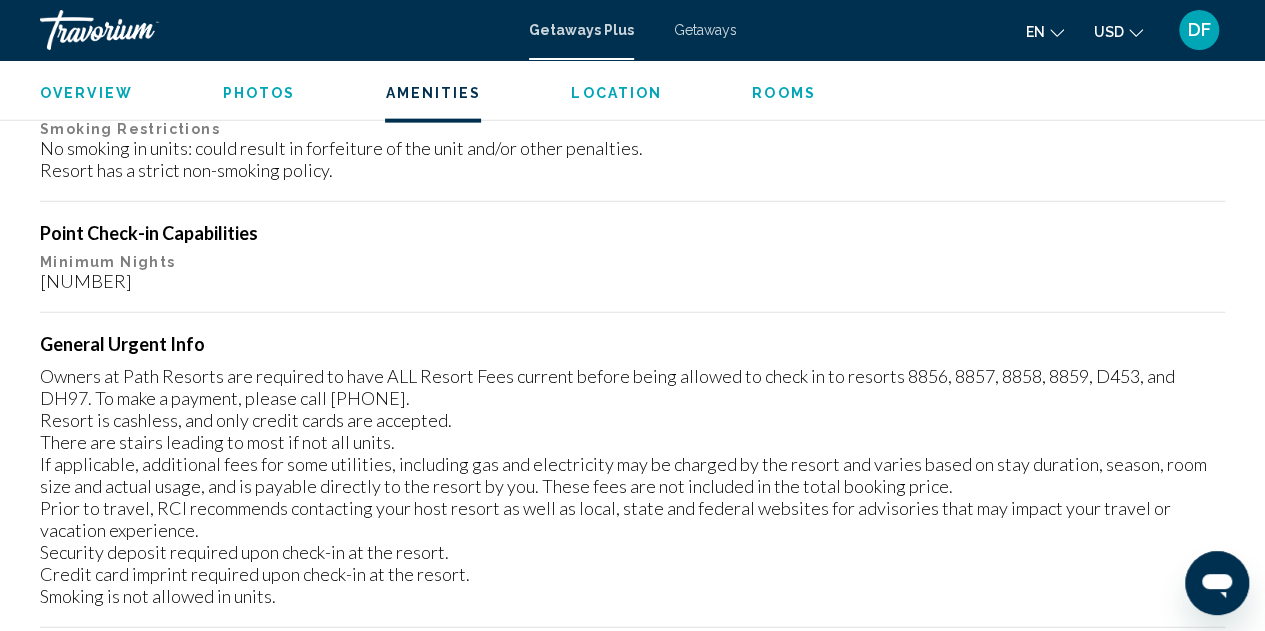 click on "Photos" at bounding box center (259, 93) 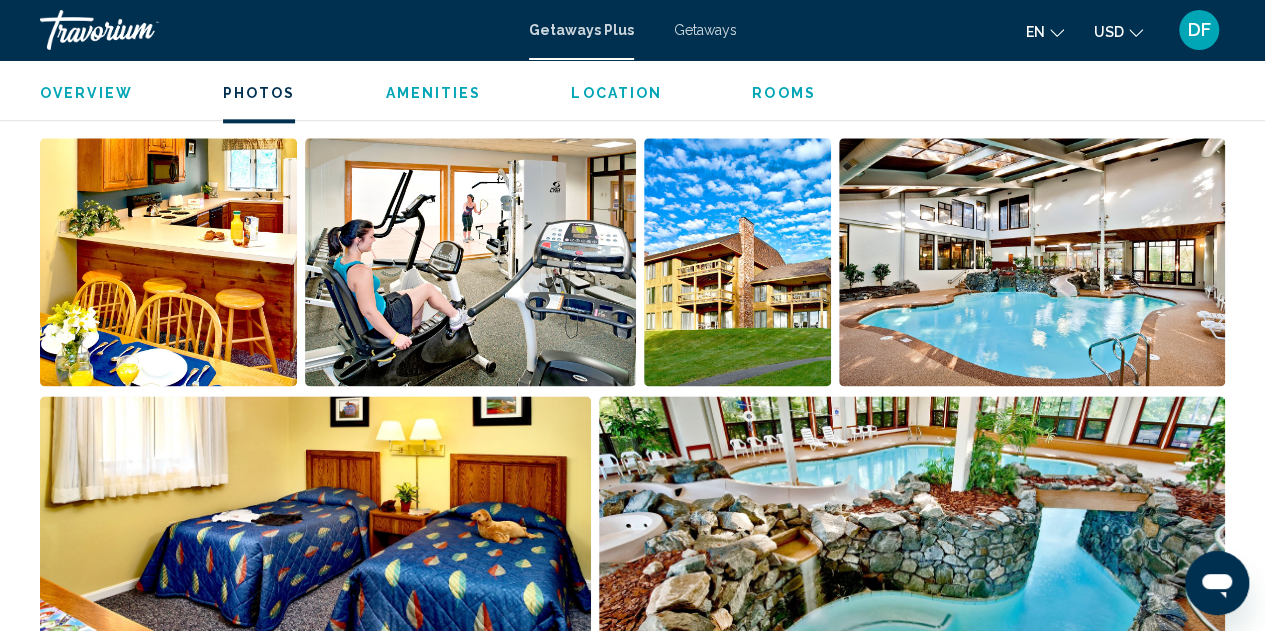 scroll, scrollTop: 1168, scrollLeft: 0, axis: vertical 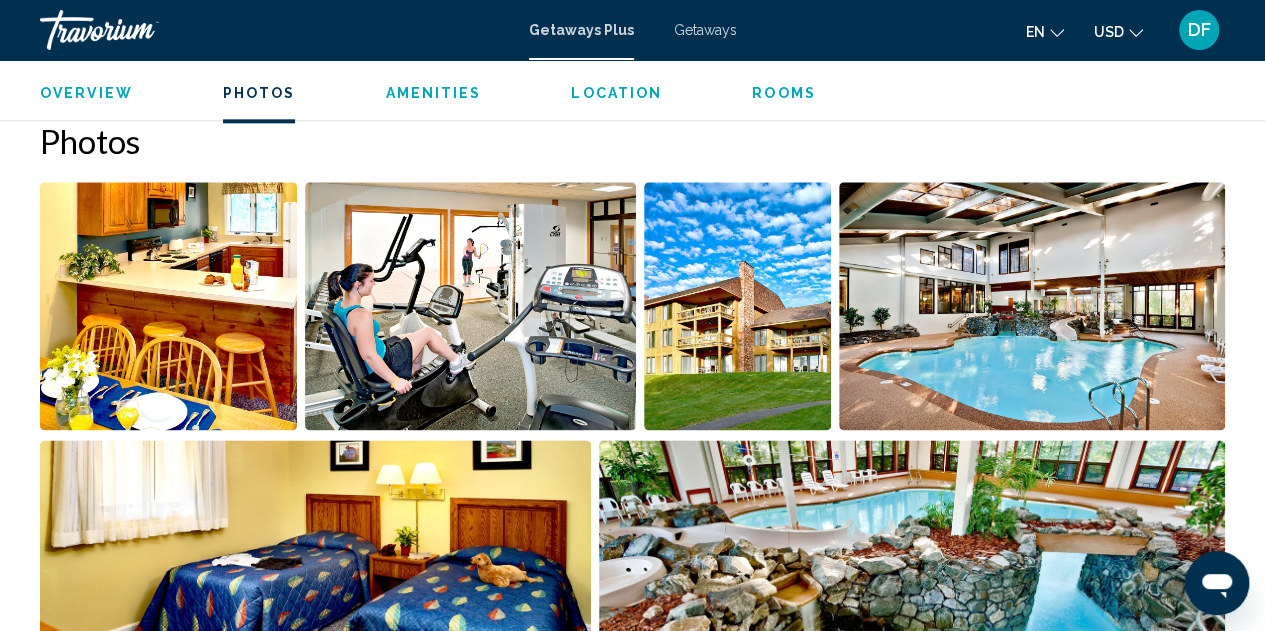click at bounding box center [168, 306] 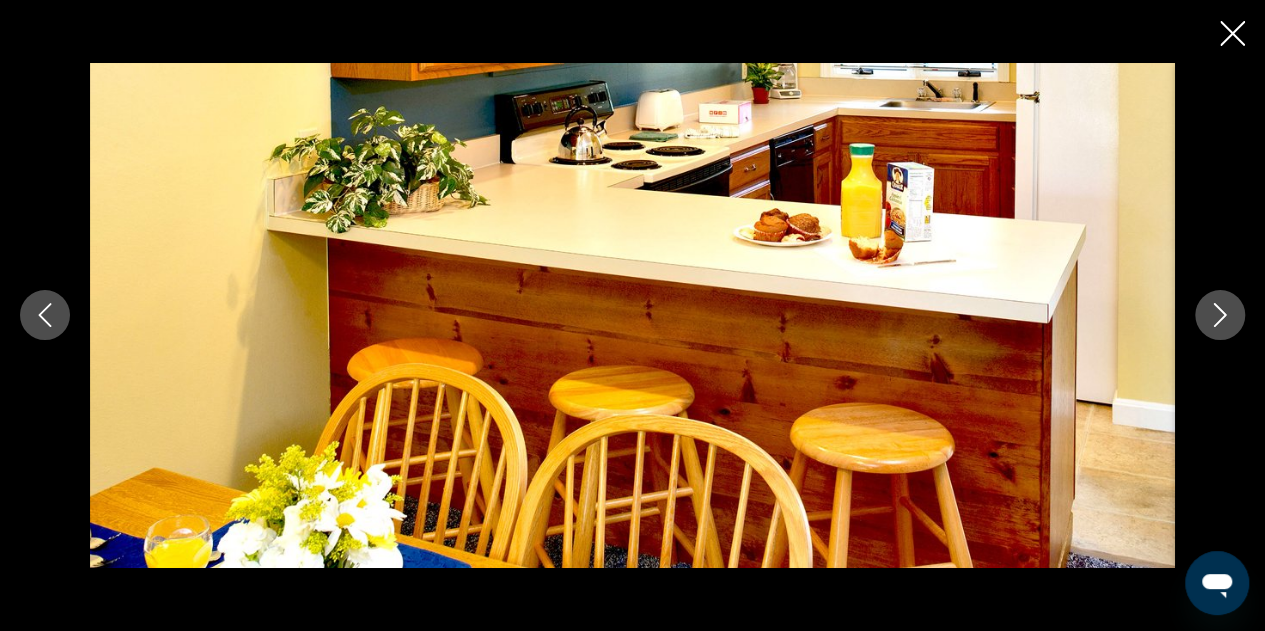 click at bounding box center [1220, 316] 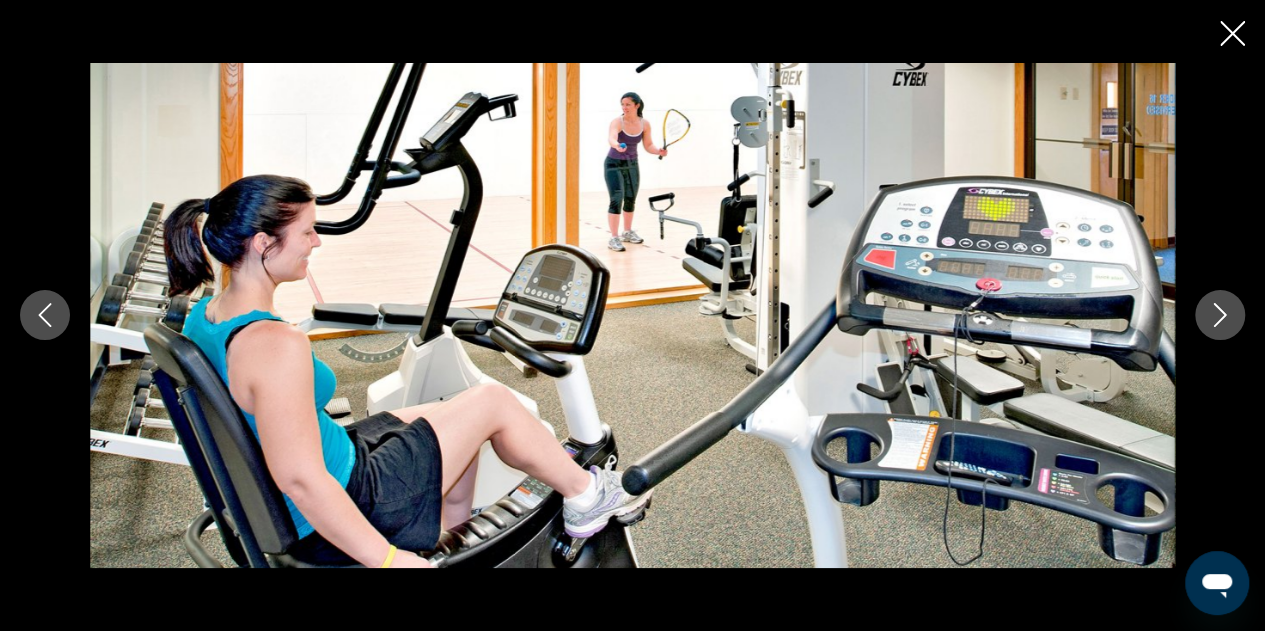click at bounding box center [1220, 316] 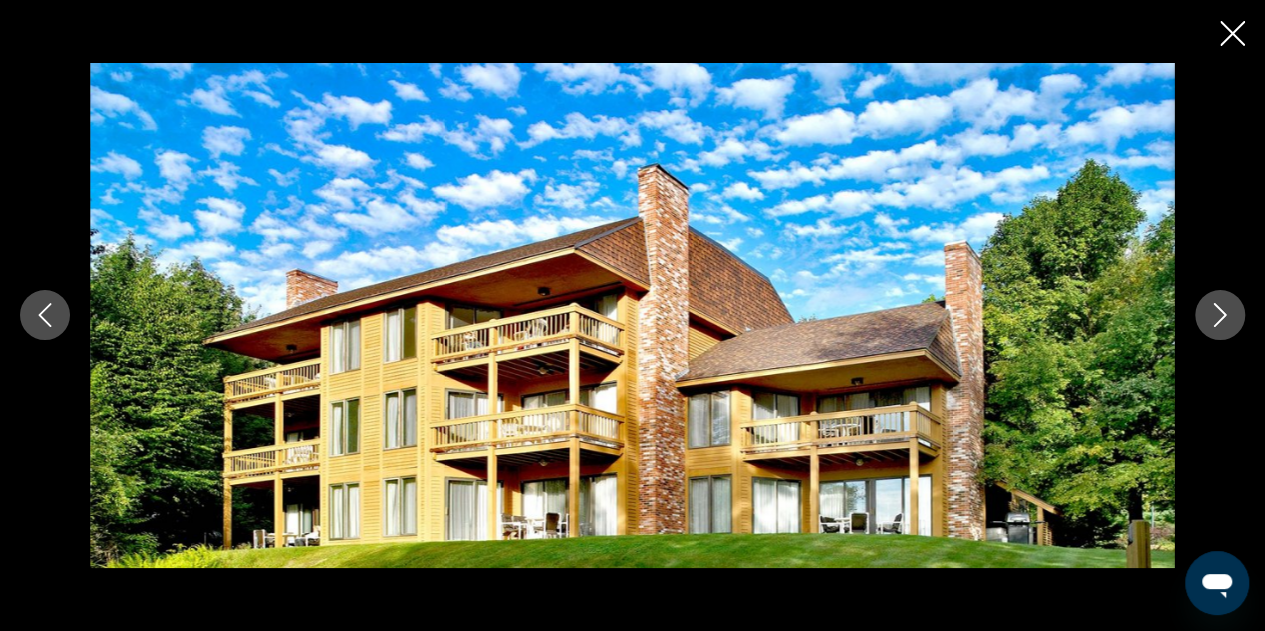 click at bounding box center (1220, 316) 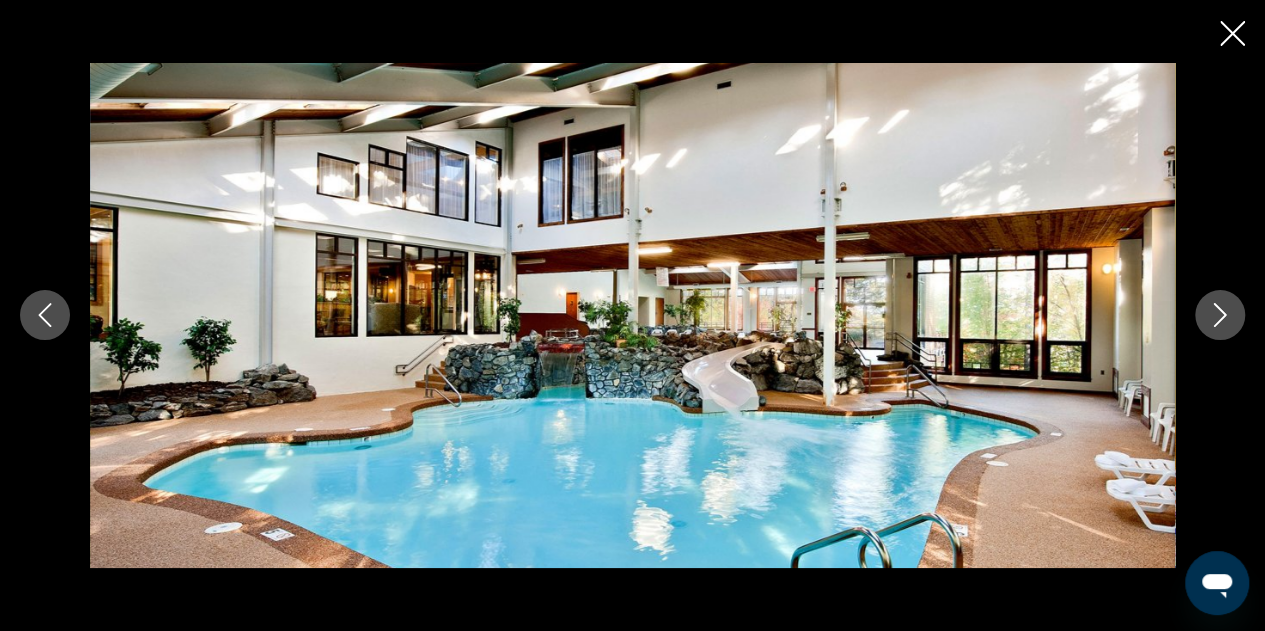 click at bounding box center (1220, 315) 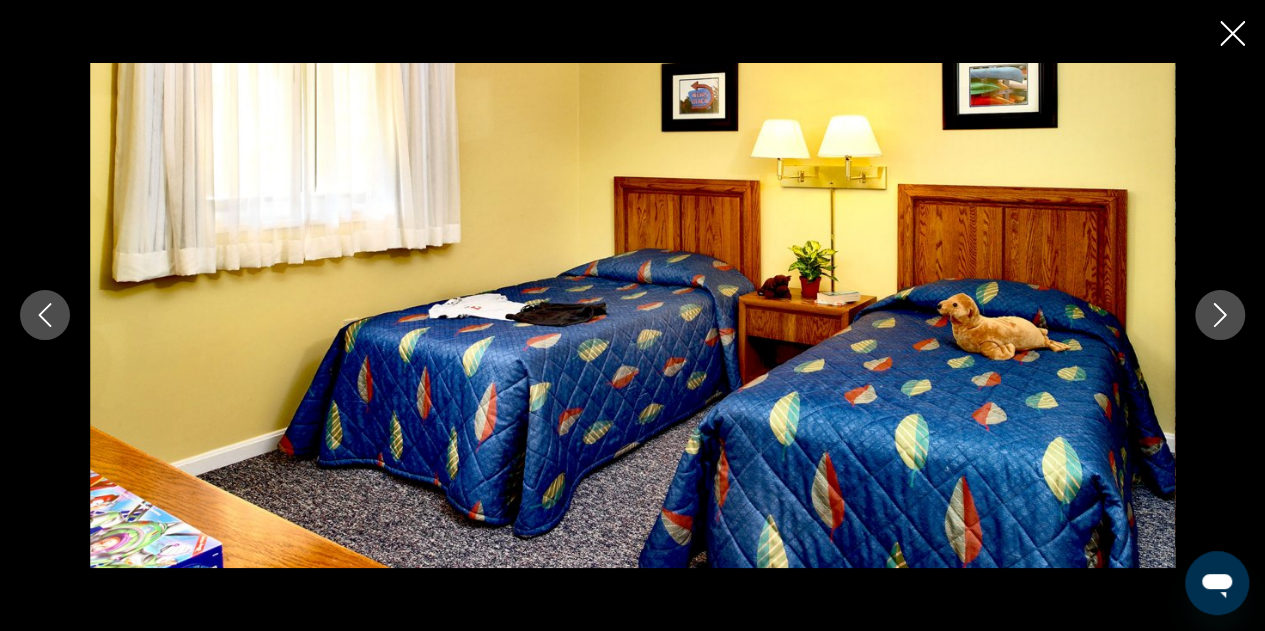 click at bounding box center [1220, 315] 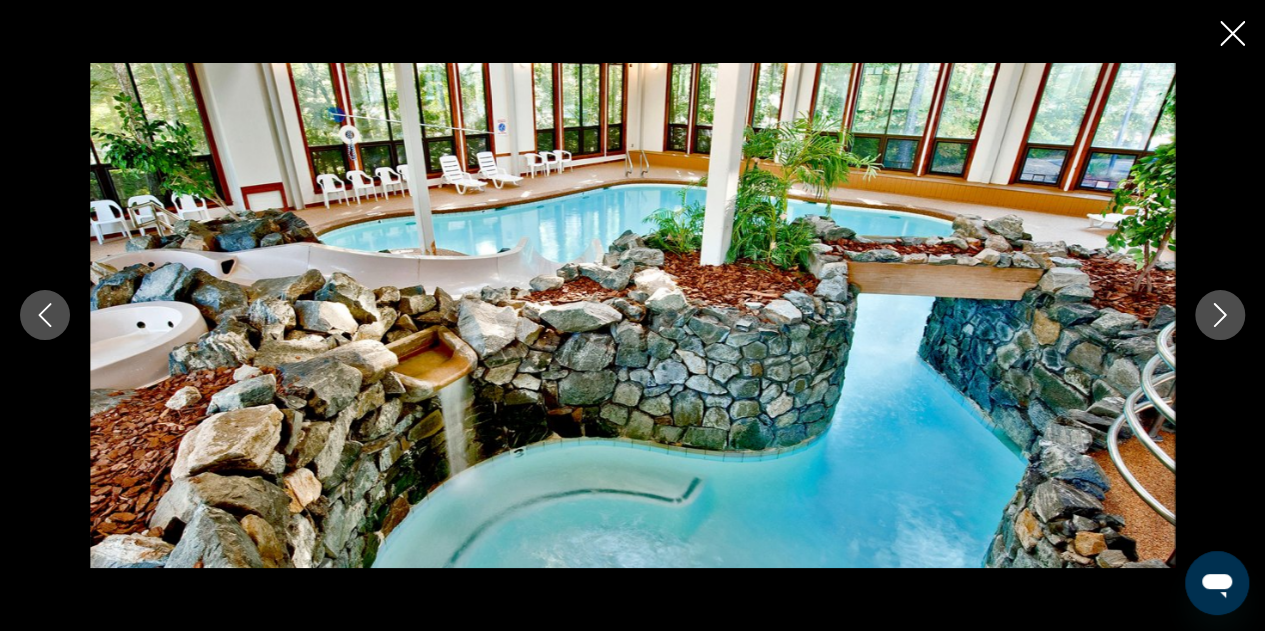 click at bounding box center [1220, 315] 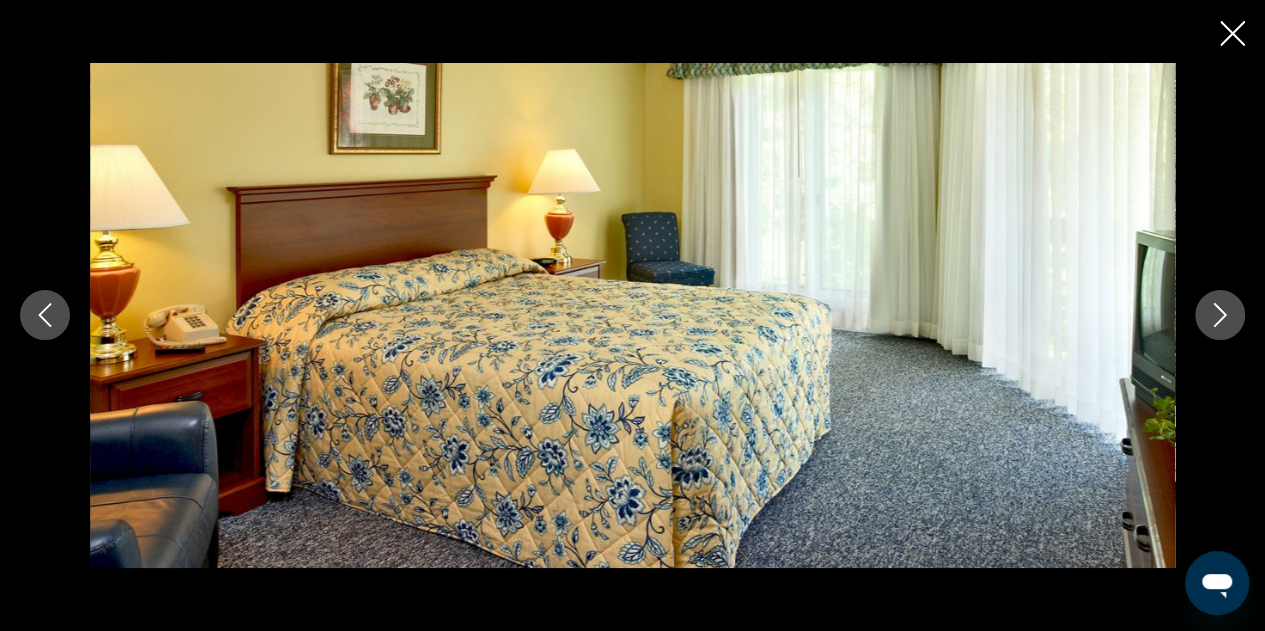 click at bounding box center [1220, 315] 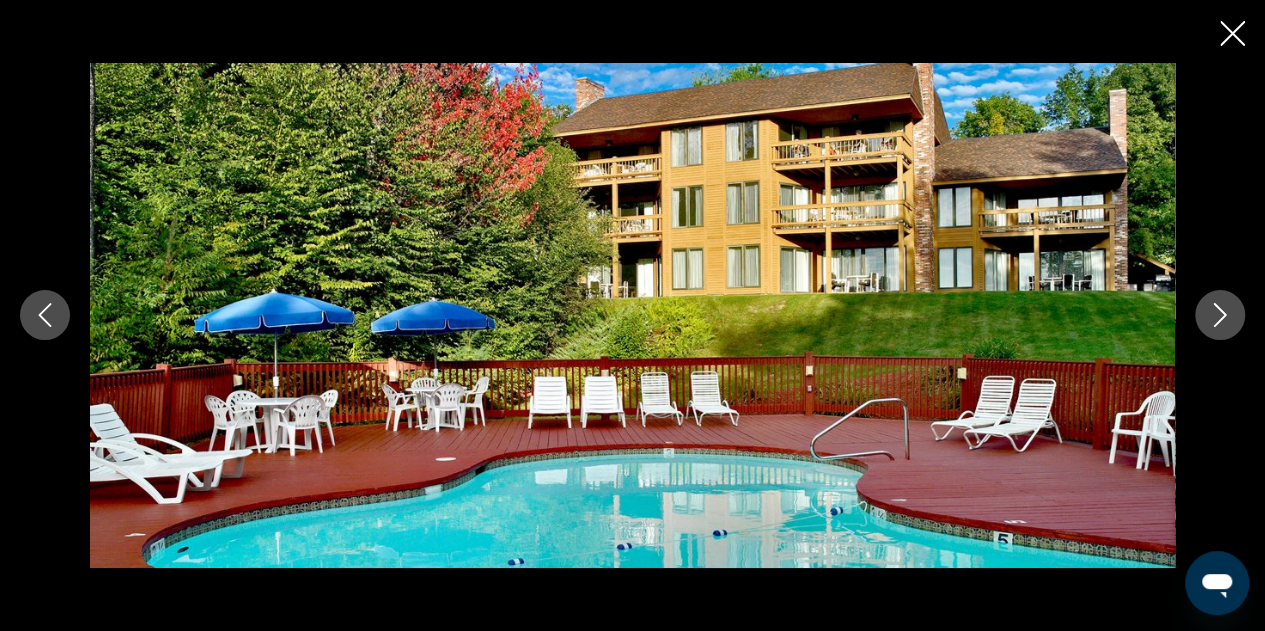 click at bounding box center (1220, 315) 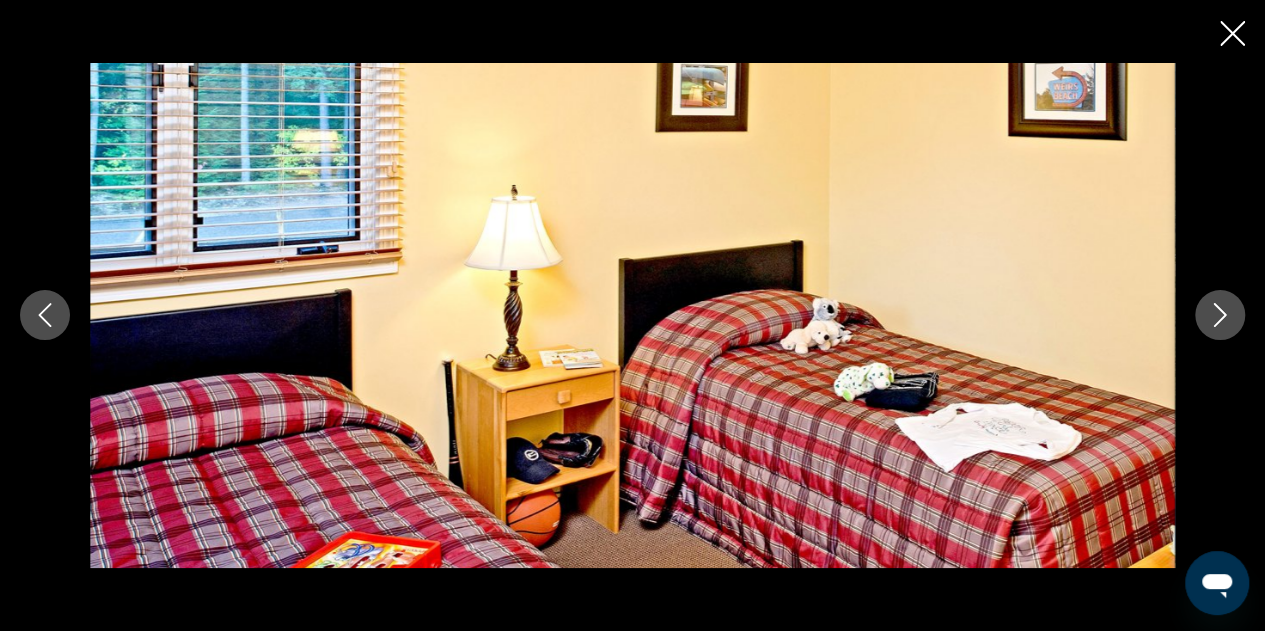 click at bounding box center [1220, 315] 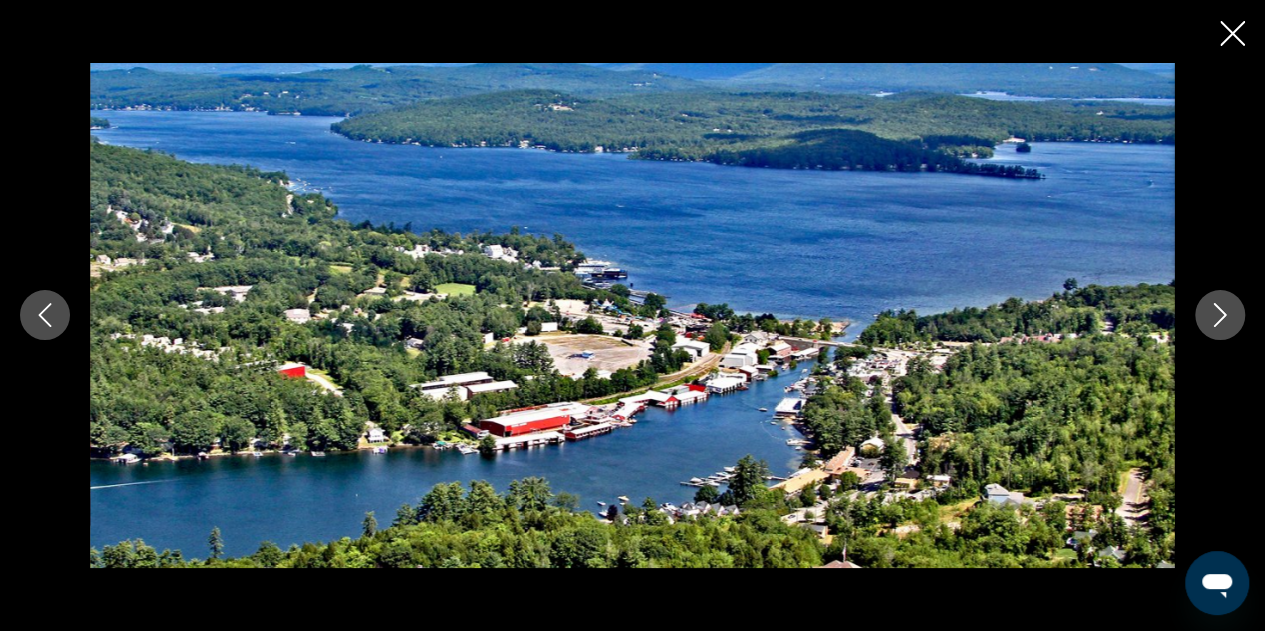 click at bounding box center (1220, 315) 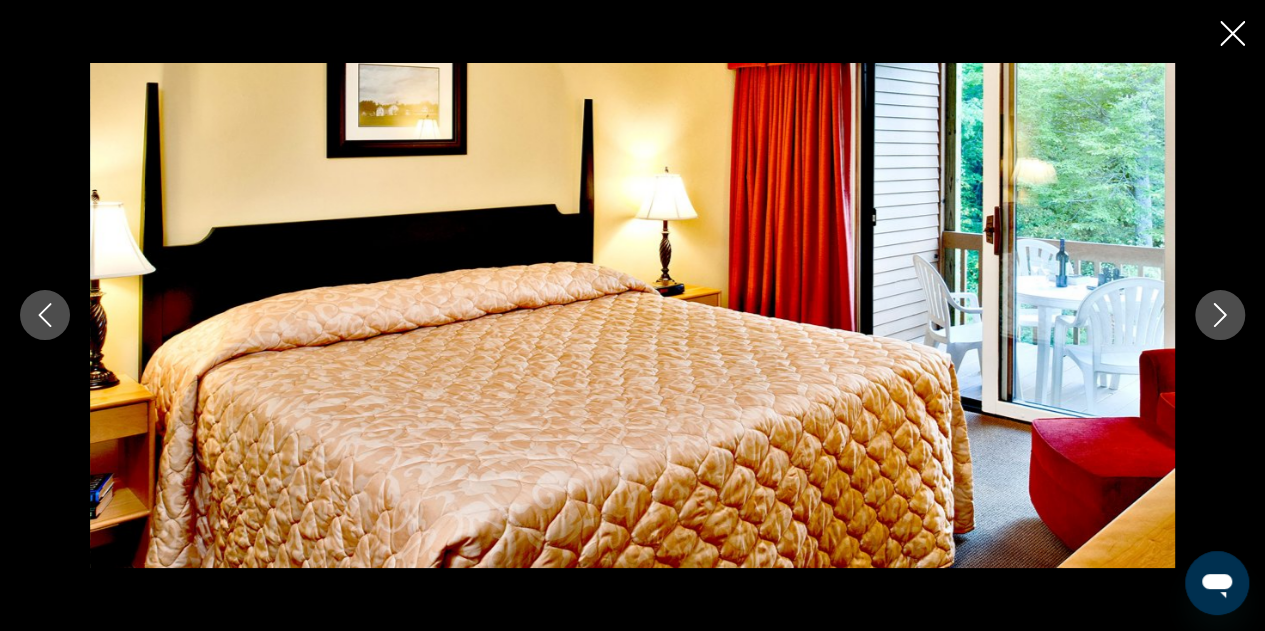 click at bounding box center [1220, 315] 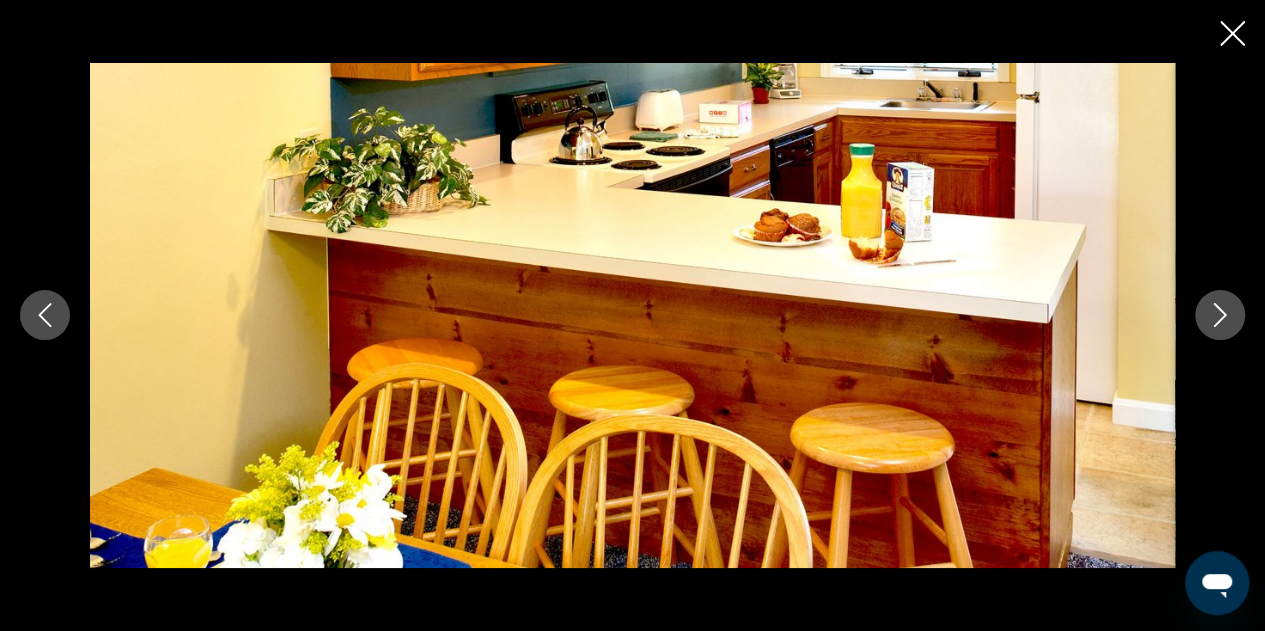 click at bounding box center [1232, 33] 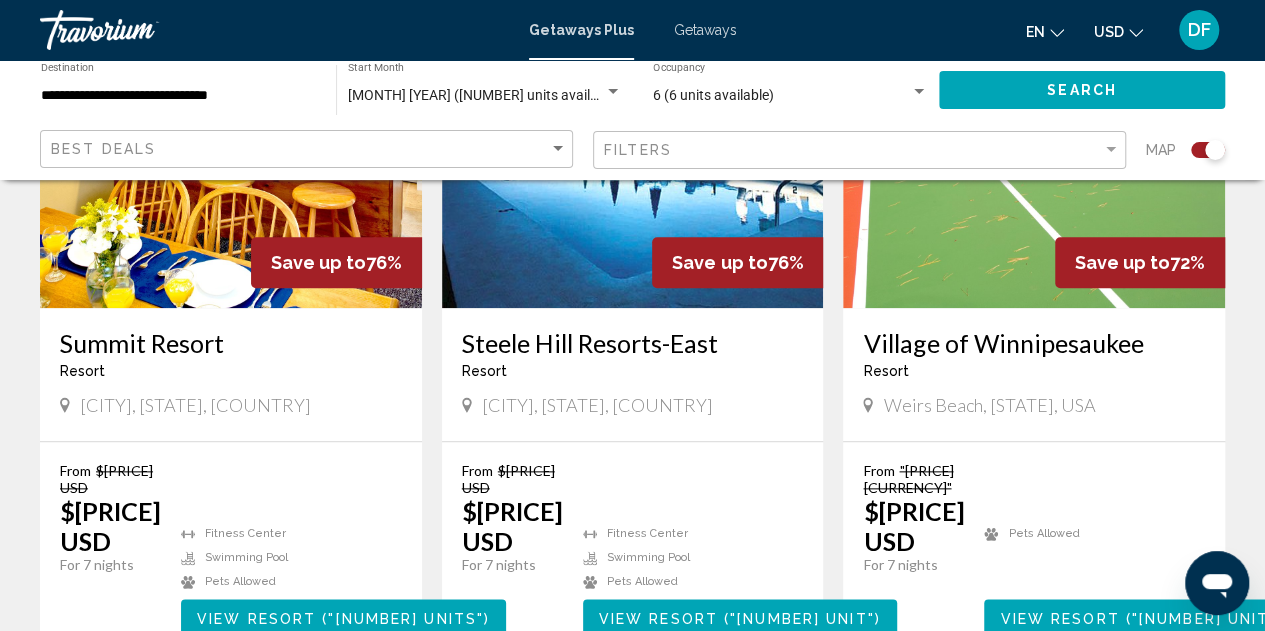 scroll, scrollTop: 906, scrollLeft: 0, axis: vertical 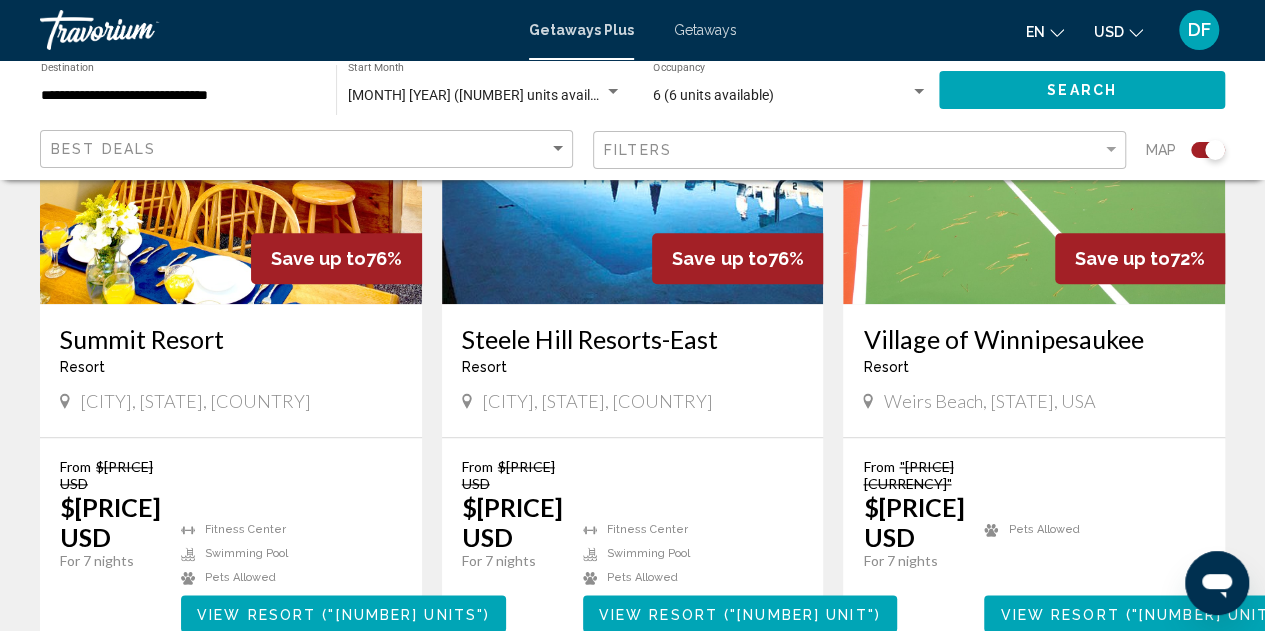 click at bounding box center [633, 144] 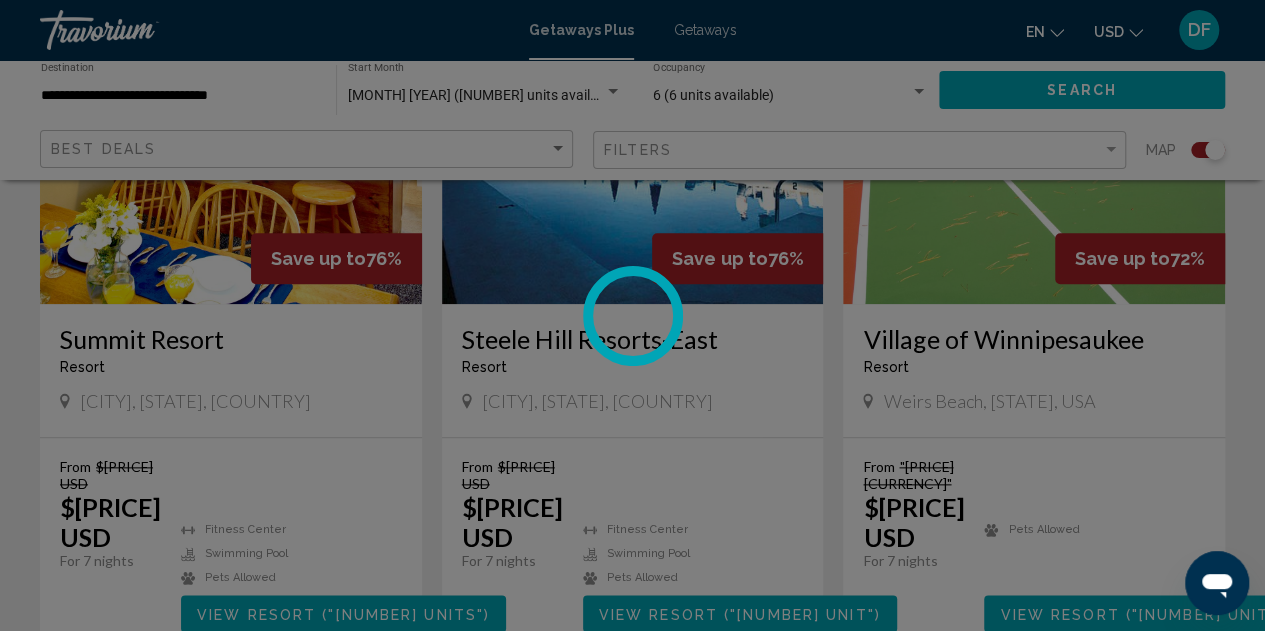 scroll, scrollTop: 219, scrollLeft: 0, axis: vertical 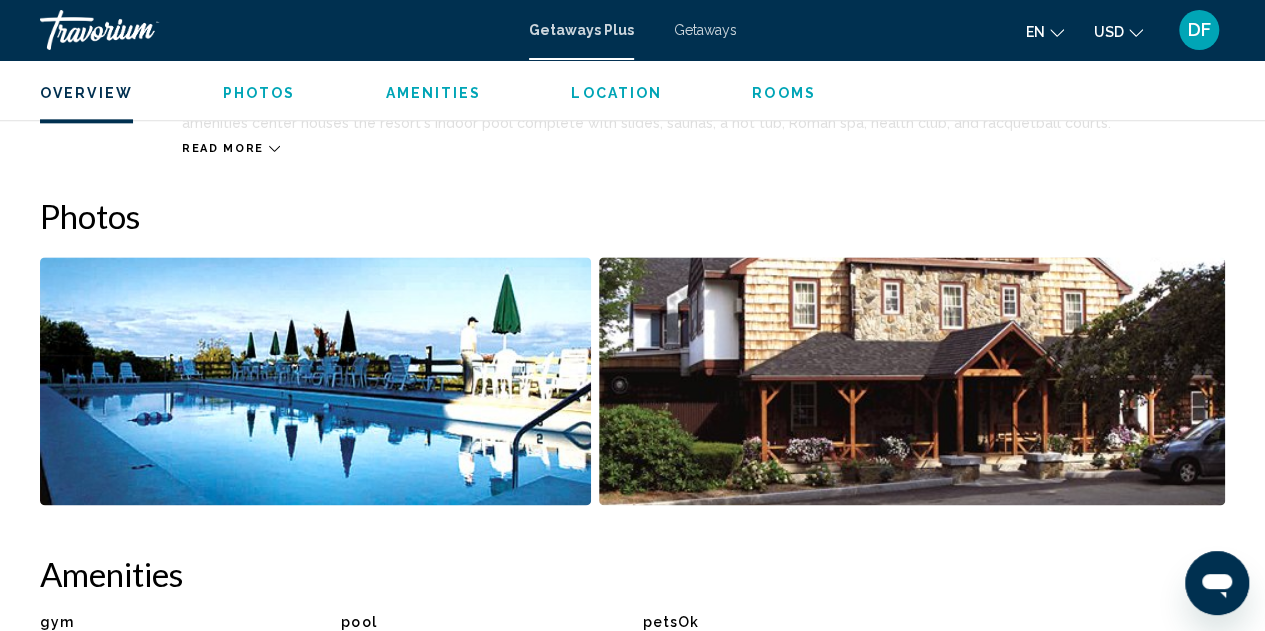 click on "Photos" at bounding box center (259, 93) 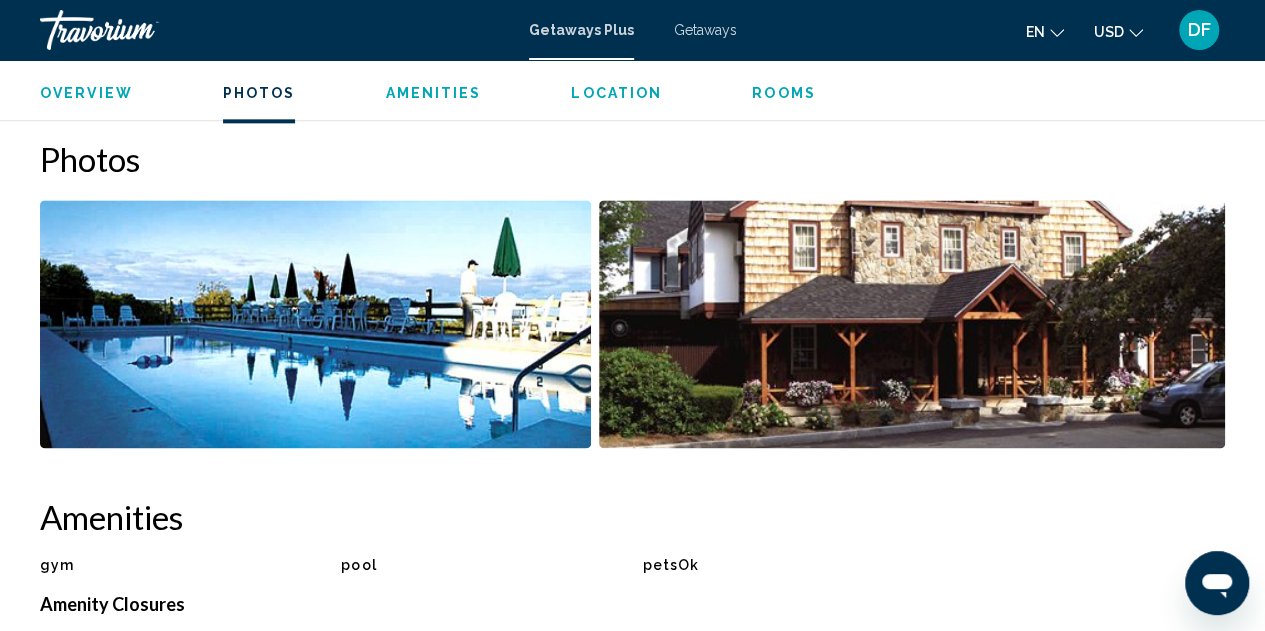 scroll, scrollTop: 1242, scrollLeft: 0, axis: vertical 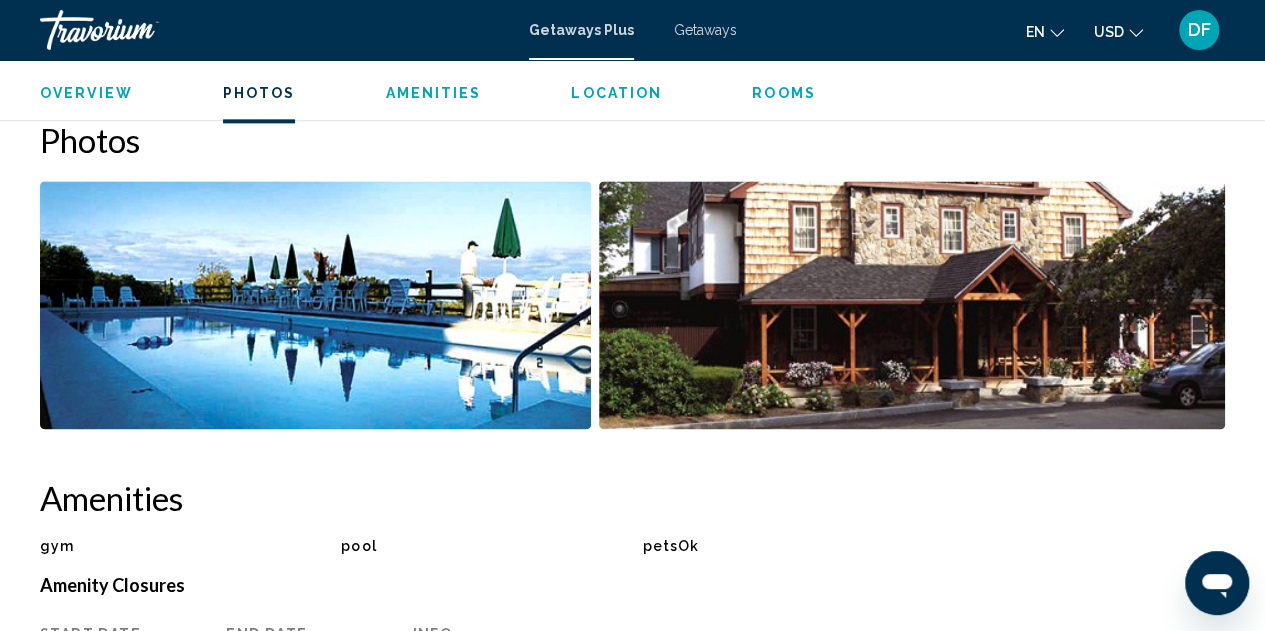 click on "Photos" at bounding box center [259, 93] 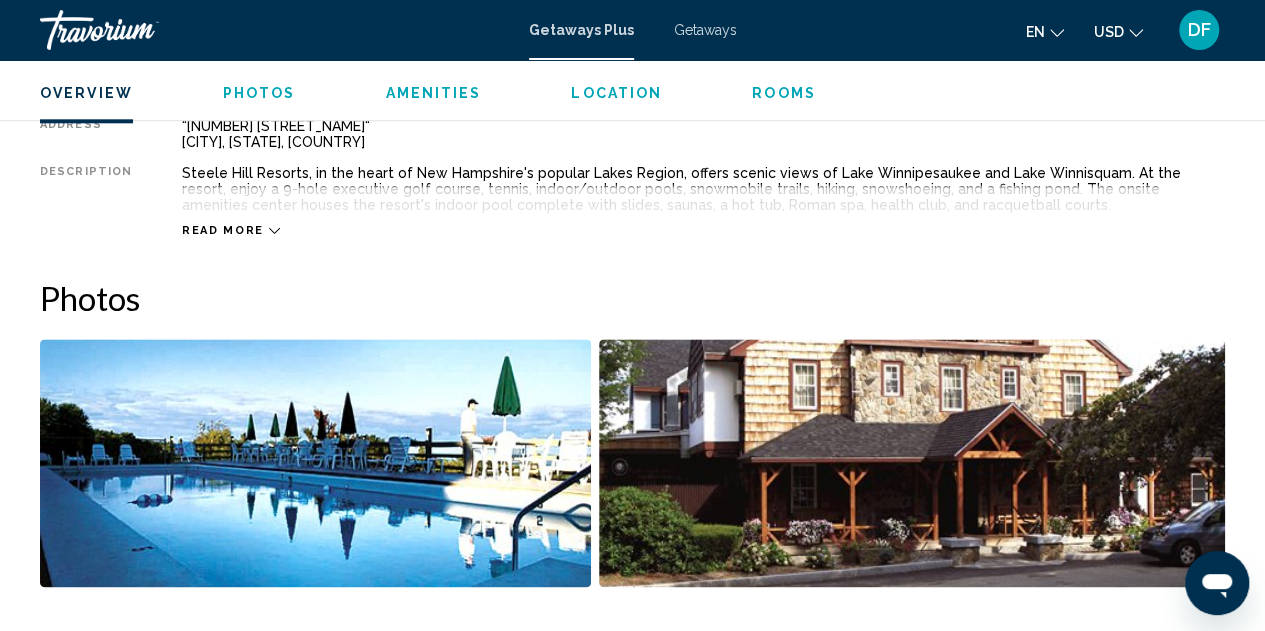 scroll, scrollTop: 532, scrollLeft: 0, axis: vertical 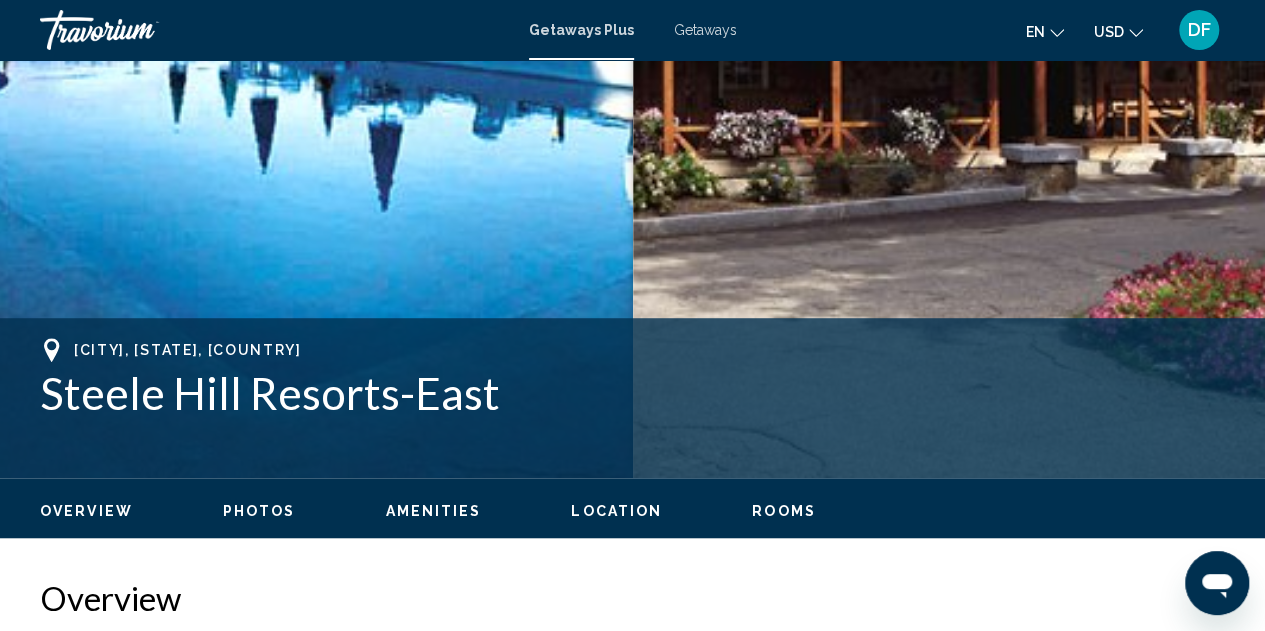 click on "Photos" at bounding box center [259, 511] 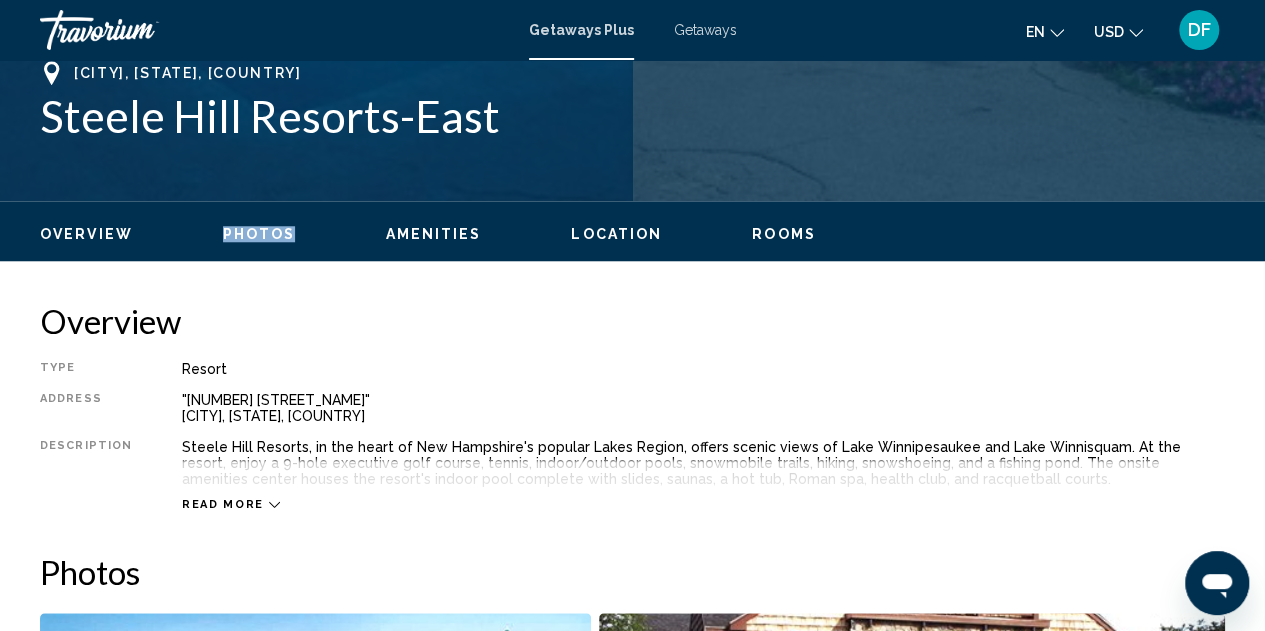 click on "Sanbornton, [STATE], USA Steele Hill Road Sanbornton, [STATE], USA Overview
Photos
Amenities
Location
Rooms
Search Search Overview Type Resort All-Inclusive No All-Inclusive Address 516 Steele Hill Road Sanbornton, [STATE], USA Description Steele Hill Resorts, in the heart of New Hampshire's popular Lakes Region, offers scenic views of Lake Winnipesaukee and Lake Winnisquam. At the resort, enjoy a 9-hole executive golf course, tennis, indoor/outdoor pools, snowmobile trails, hiking, snowshoeing, and a fishing pond. The onsite amenities center houses the resort's indoor pool complete with slides, saunas, a hot tub, Roman spa, health club, and racquetball courts. Read more
Photos Amenities gym pool petsOk No Amenities available. Amenity Closures  Start Date   End Date   Info  [MONTH]/[DAY]/[YEAR] [MONTH]/[DAY]/[YEAR] 0 +" at bounding box center [632, 1409] 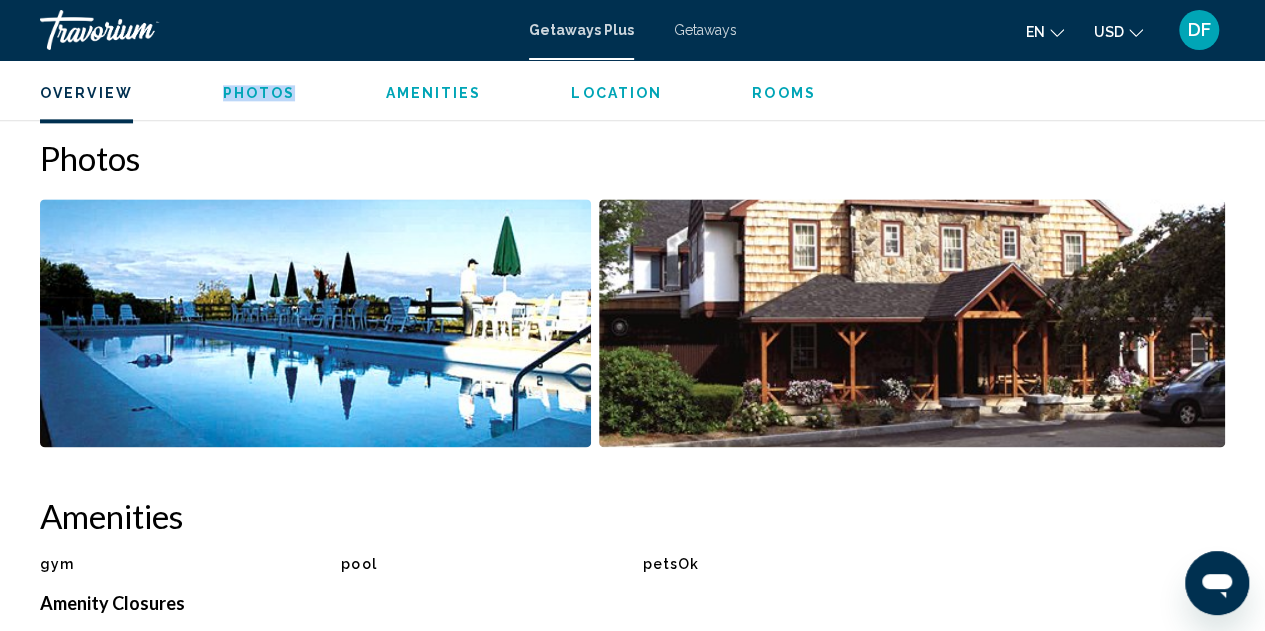scroll, scrollTop: 1241, scrollLeft: 0, axis: vertical 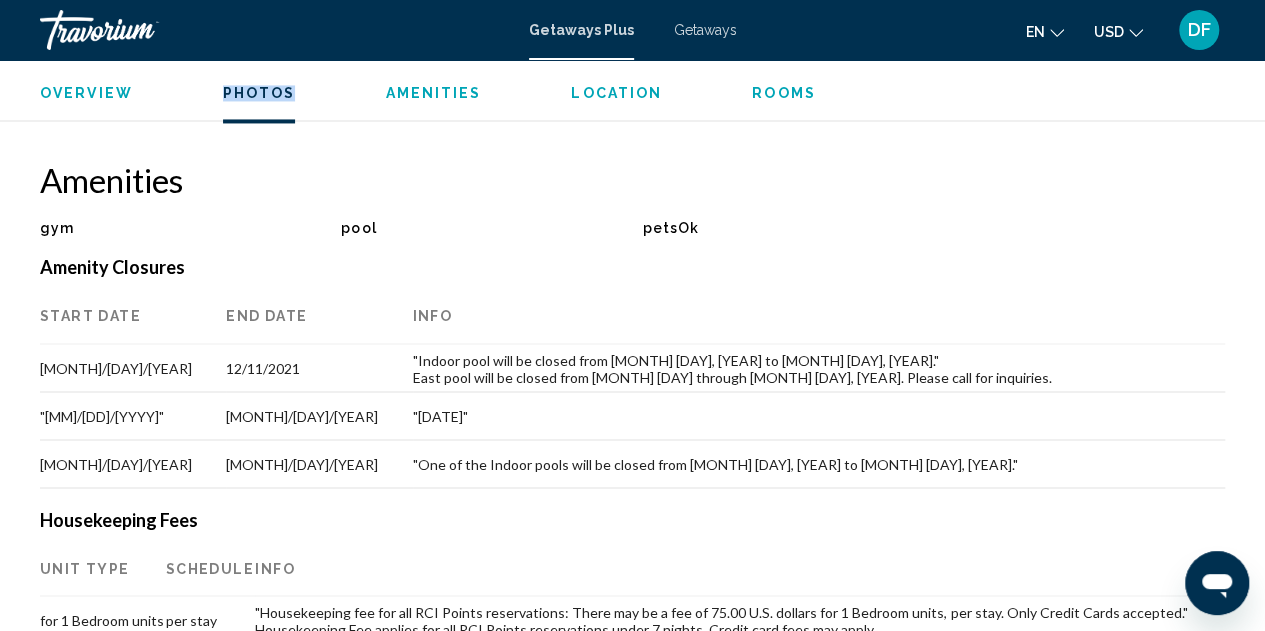 click on "Photos" at bounding box center [259, 93] 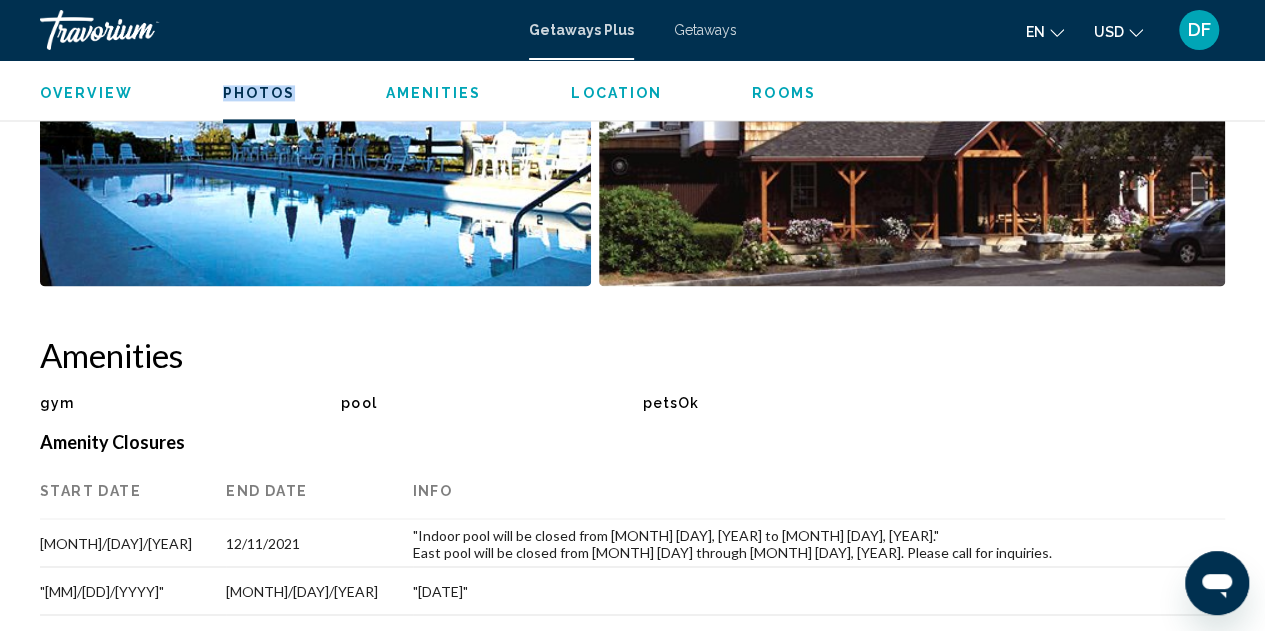 click on "Photos" at bounding box center [259, 93] 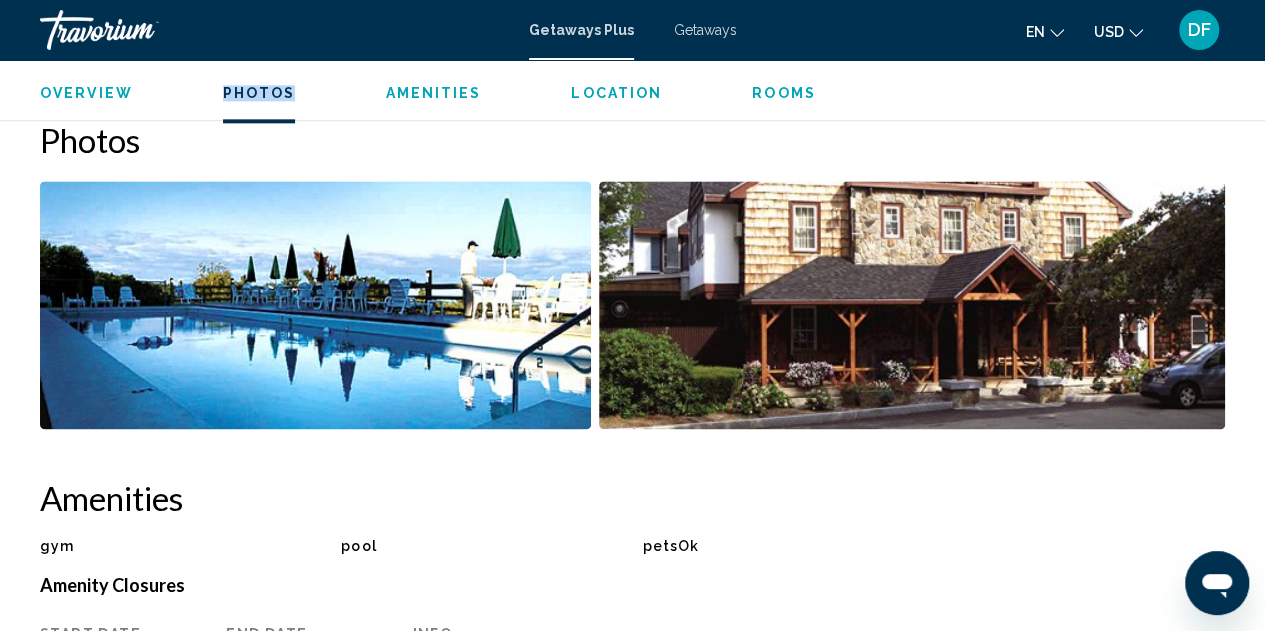 click on "Photos" at bounding box center (259, 93) 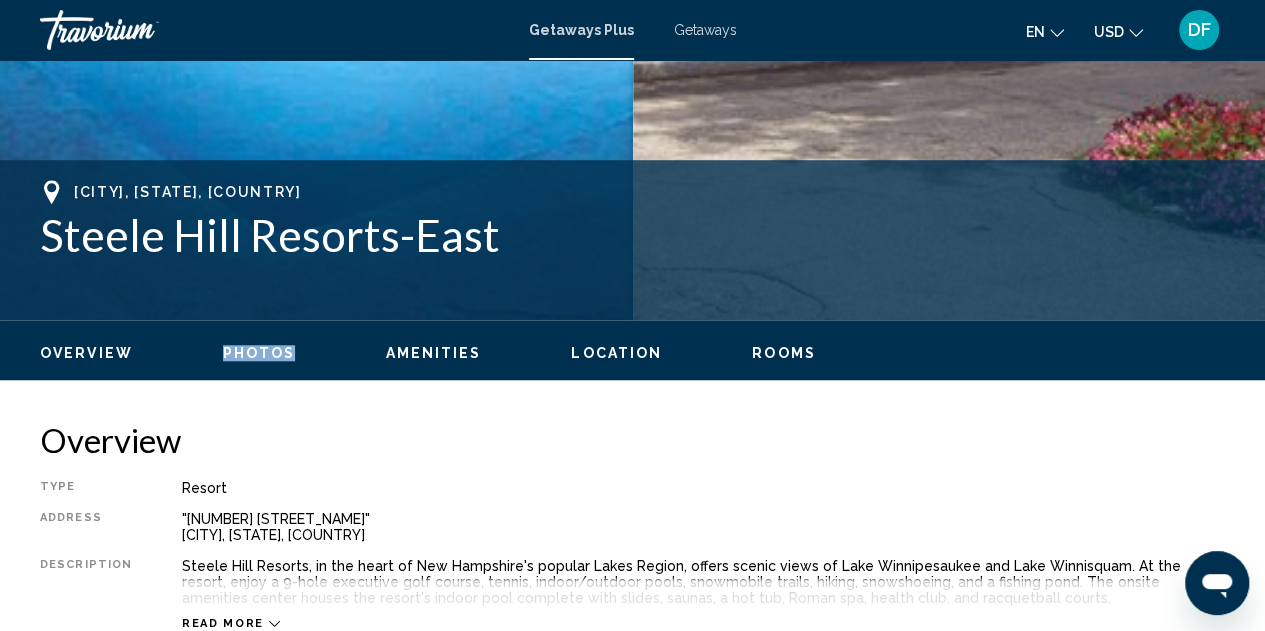 scroll, scrollTop: 138, scrollLeft: 0, axis: vertical 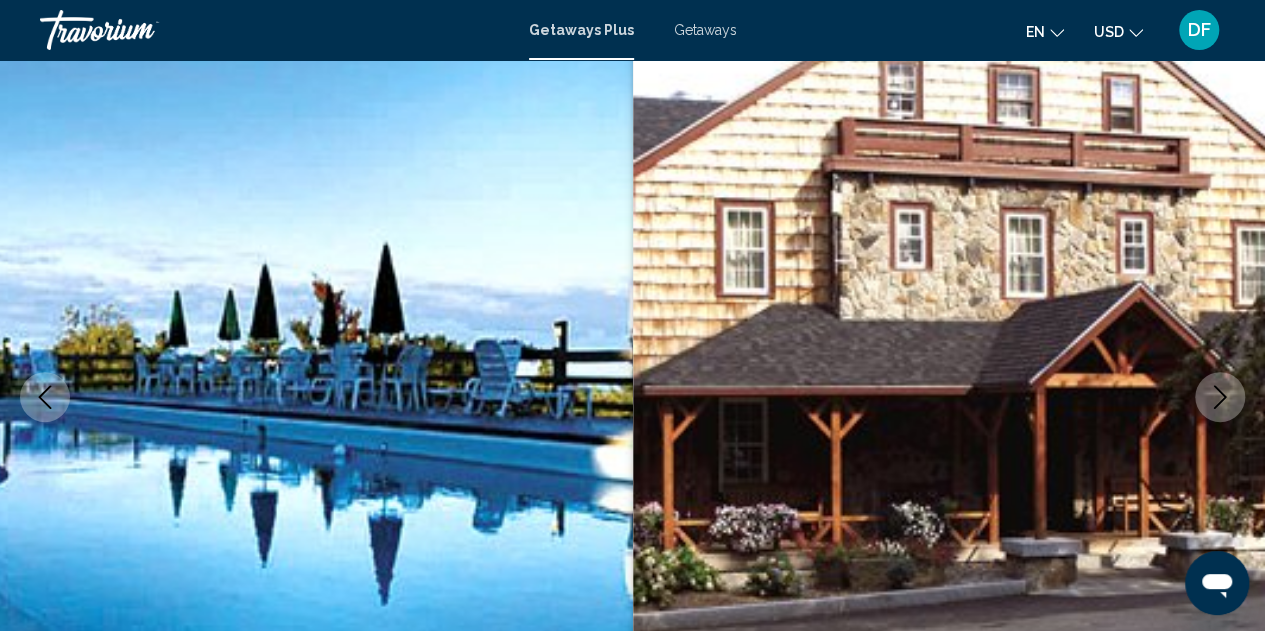 click at bounding box center [1220, 397] 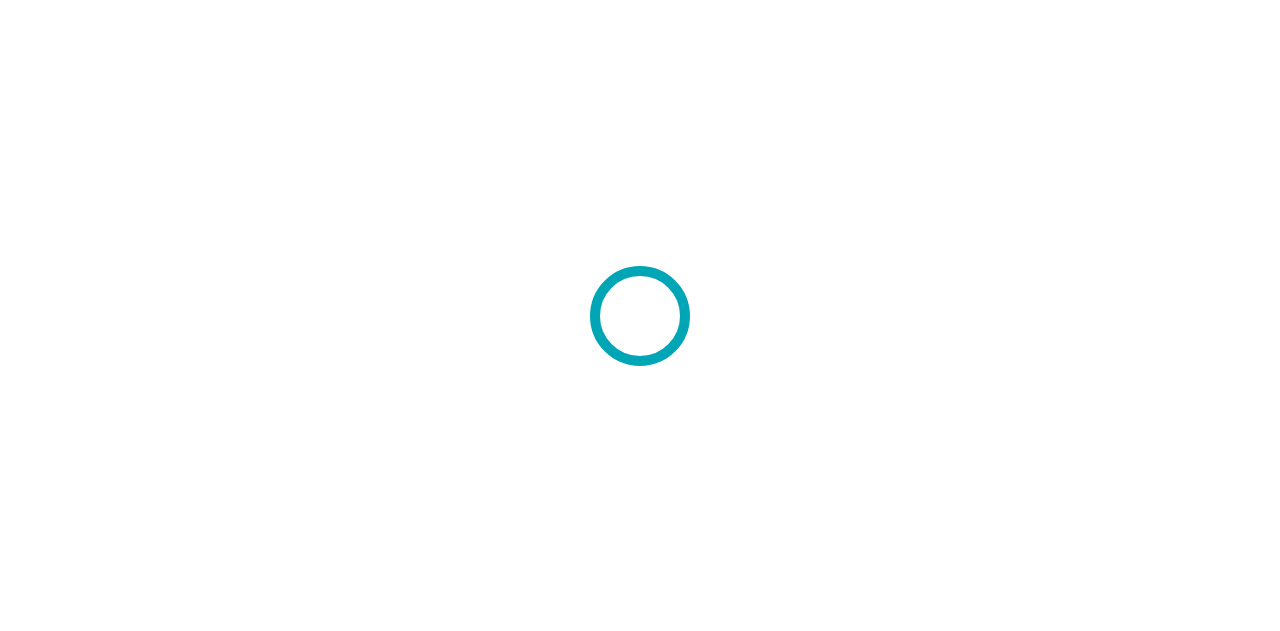 scroll, scrollTop: 0, scrollLeft: 0, axis: both 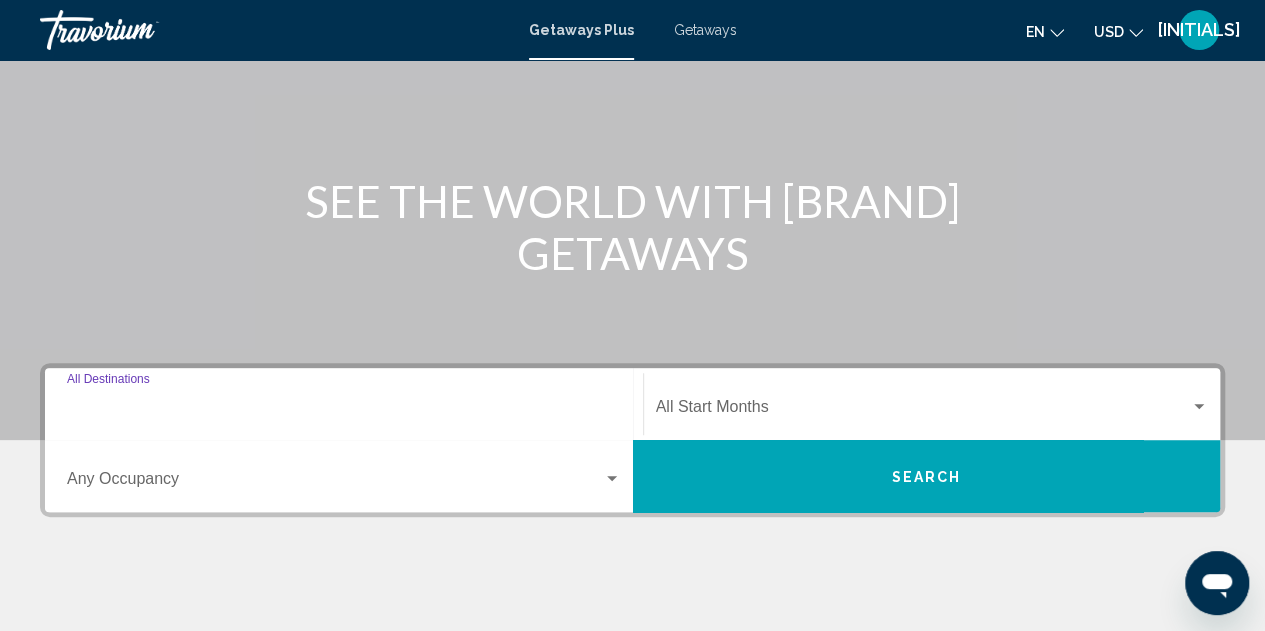 click on "Destination All Destinations" at bounding box center [344, 411] 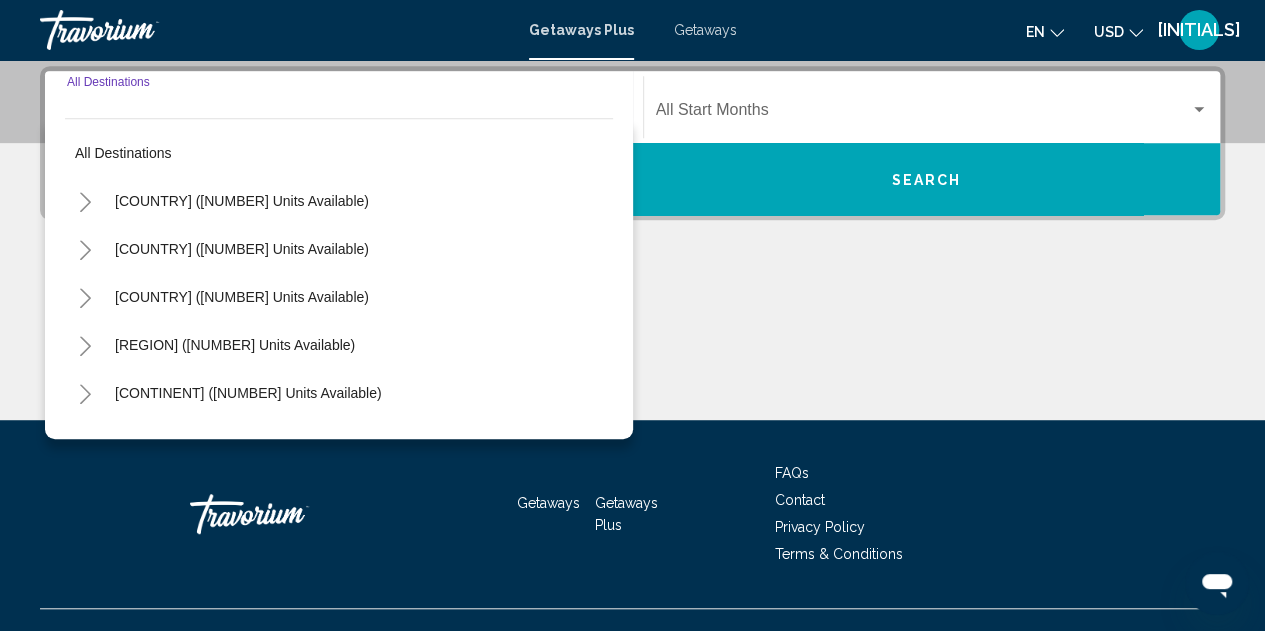 scroll, scrollTop: 458, scrollLeft: 0, axis: vertical 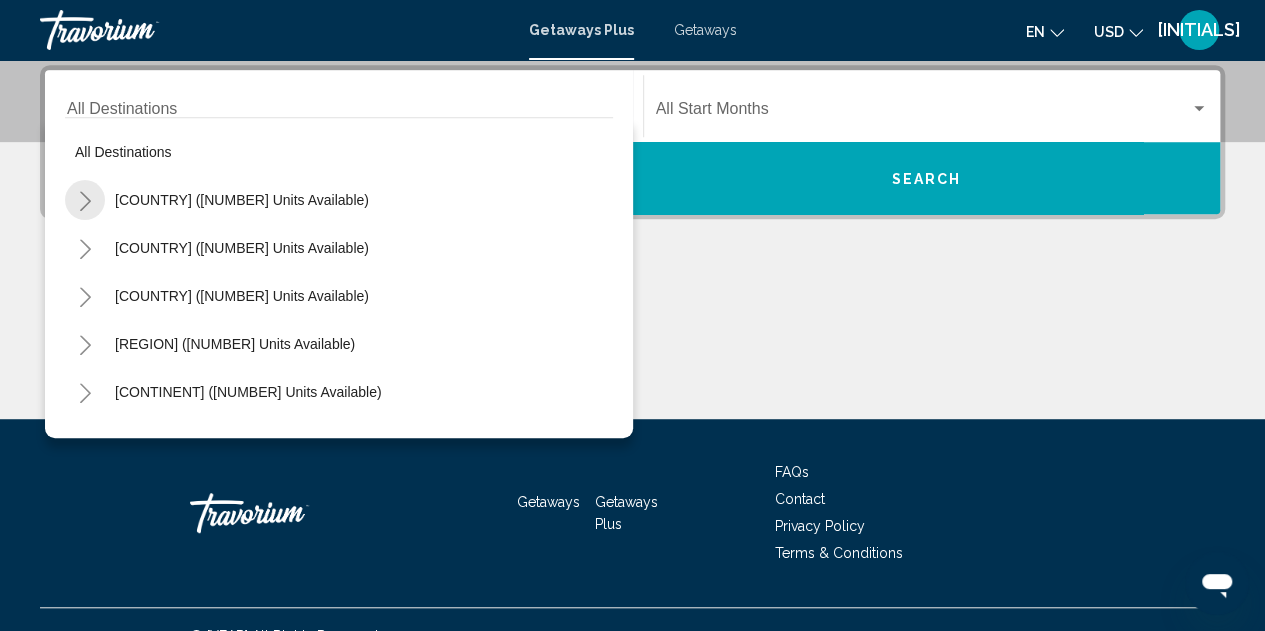 click at bounding box center (85, 201) 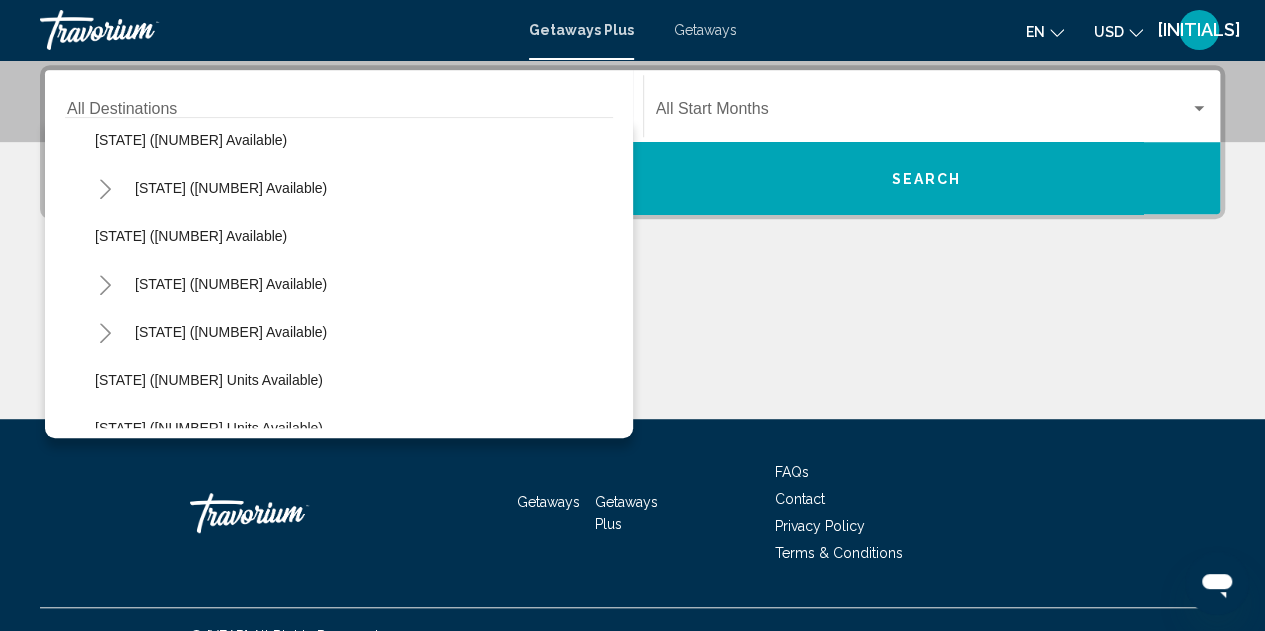 scroll, scrollTop: 935, scrollLeft: 0, axis: vertical 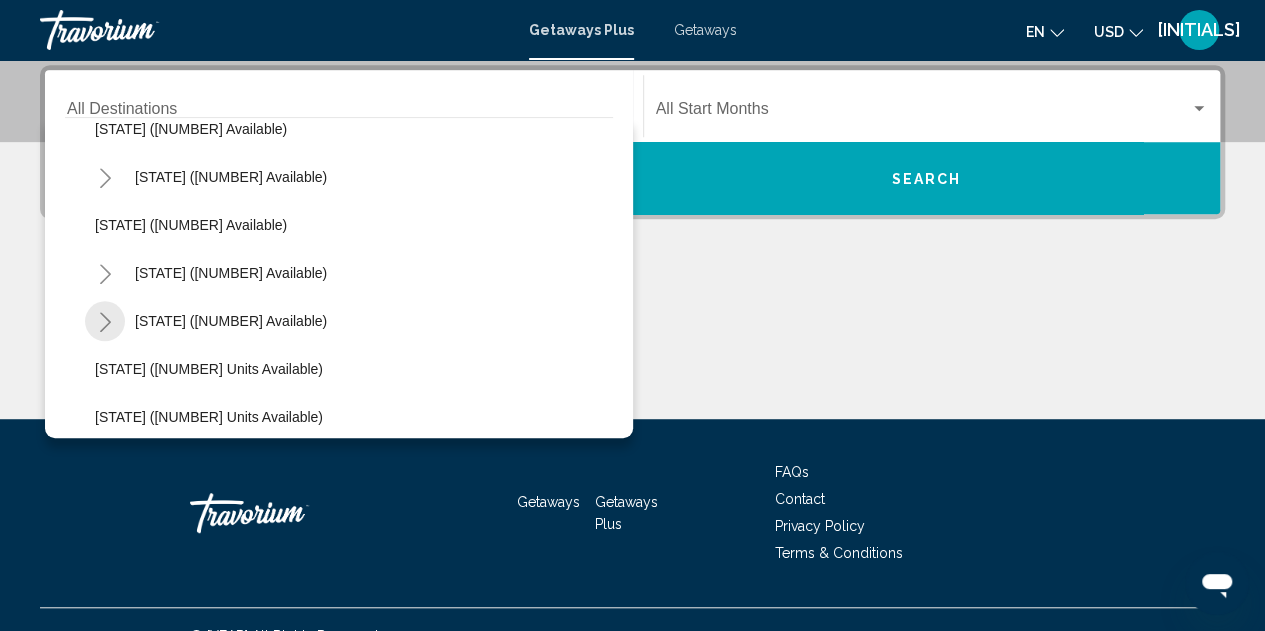 click at bounding box center [105, 322] 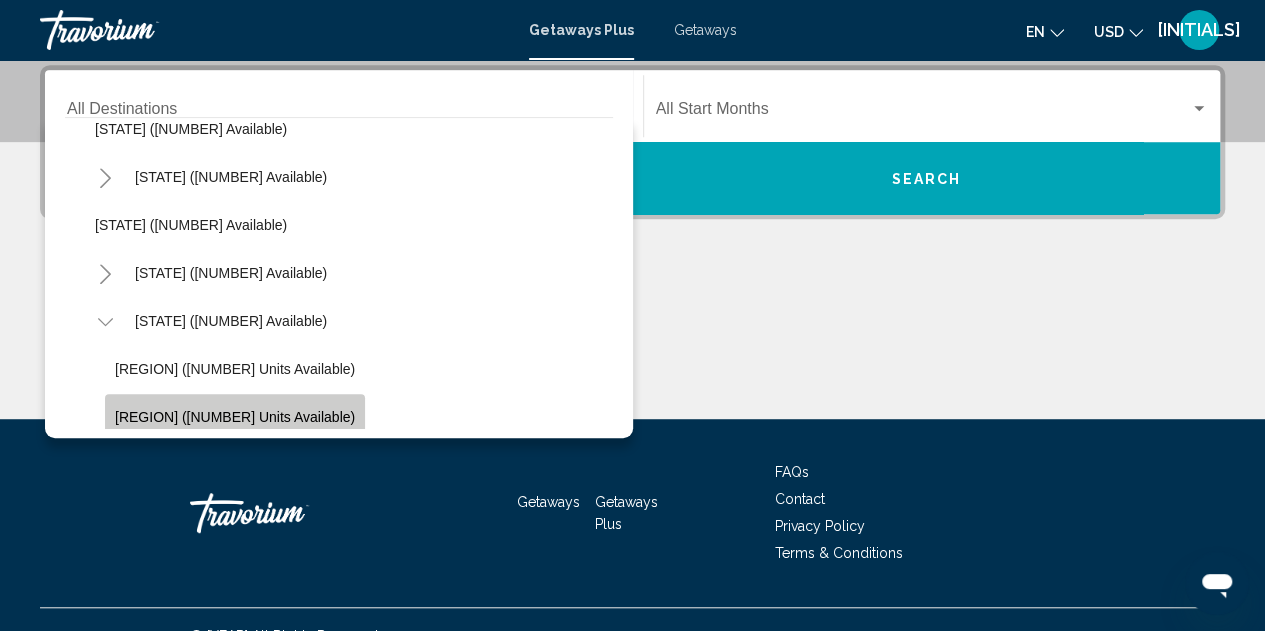 click on "Lake Region (281 units available)" at bounding box center (235, 417) 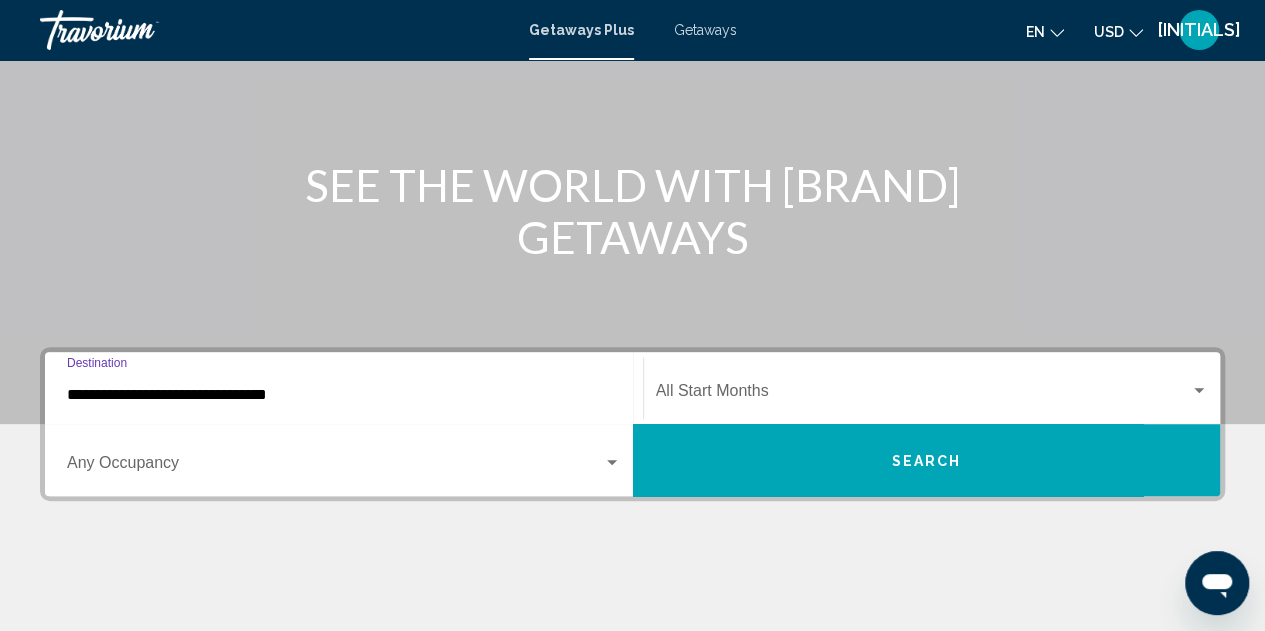 scroll, scrollTop: 190, scrollLeft: 0, axis: vertical 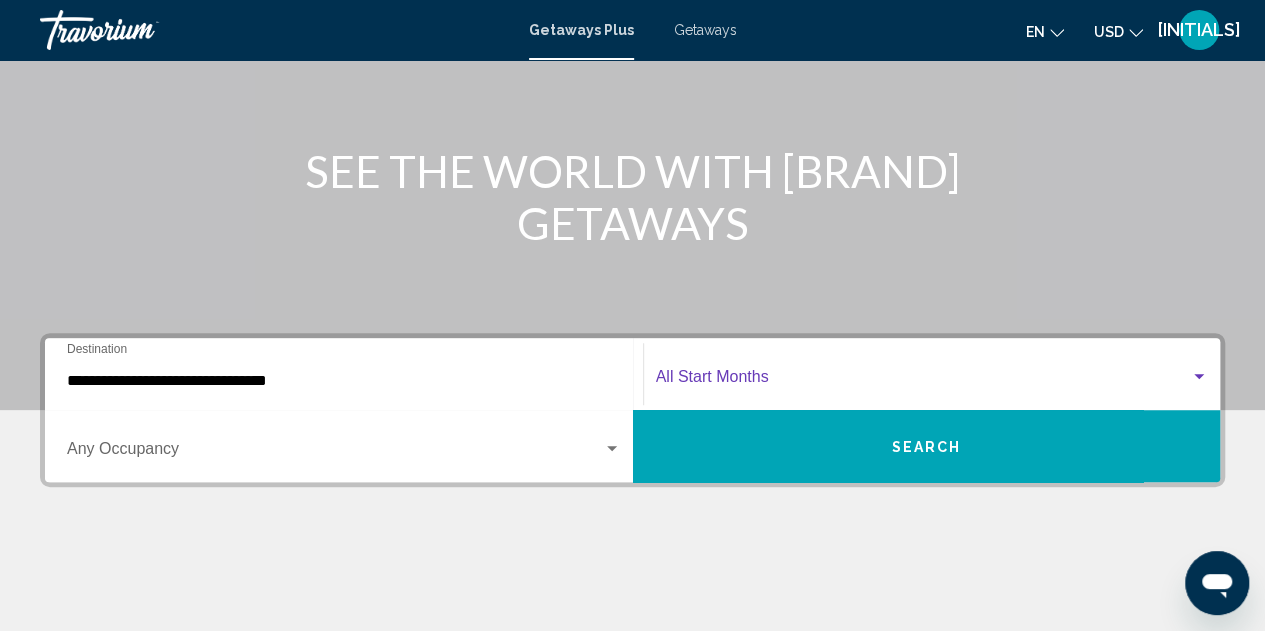 click at bounding box center [1199, 376] 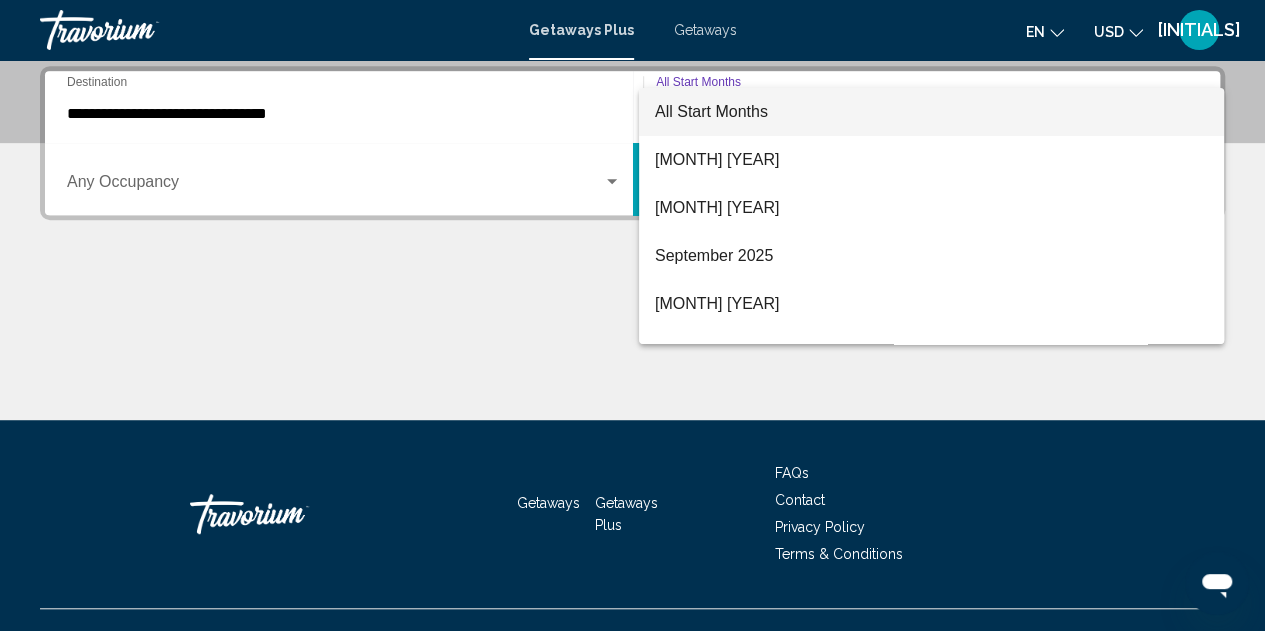 scroll, scrollTop: 458, scrollLeft: 0, axis: vertical 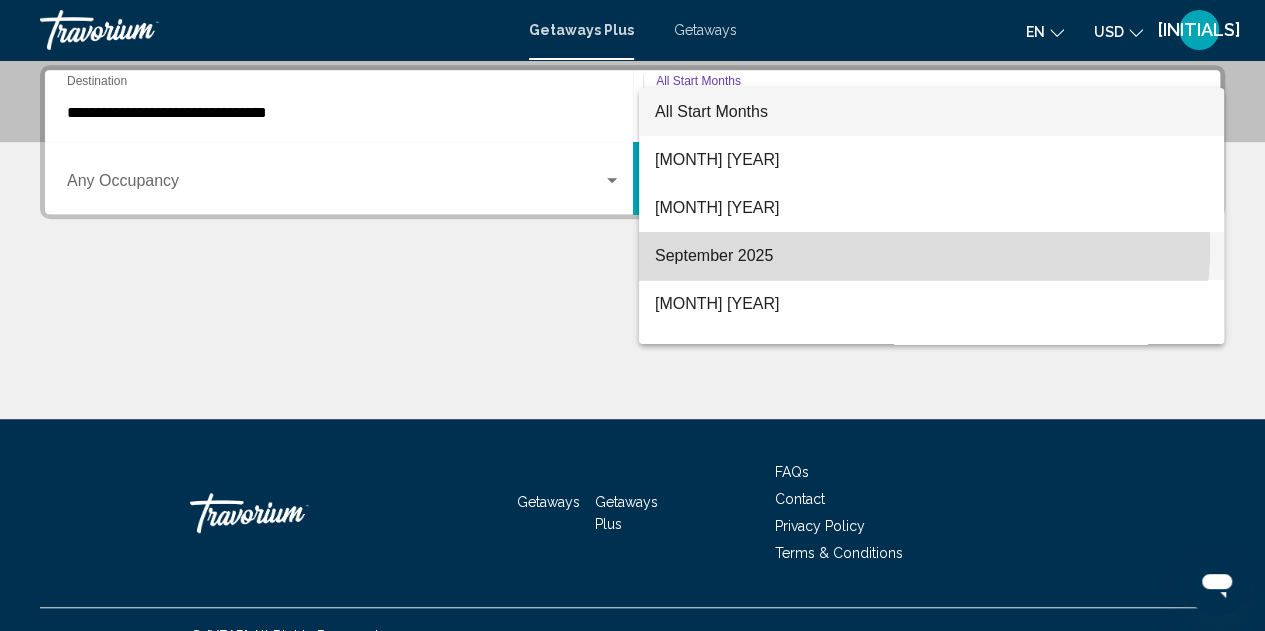 click on ""[MONTH] [YEAR]"" at bounding box center [931, 256] 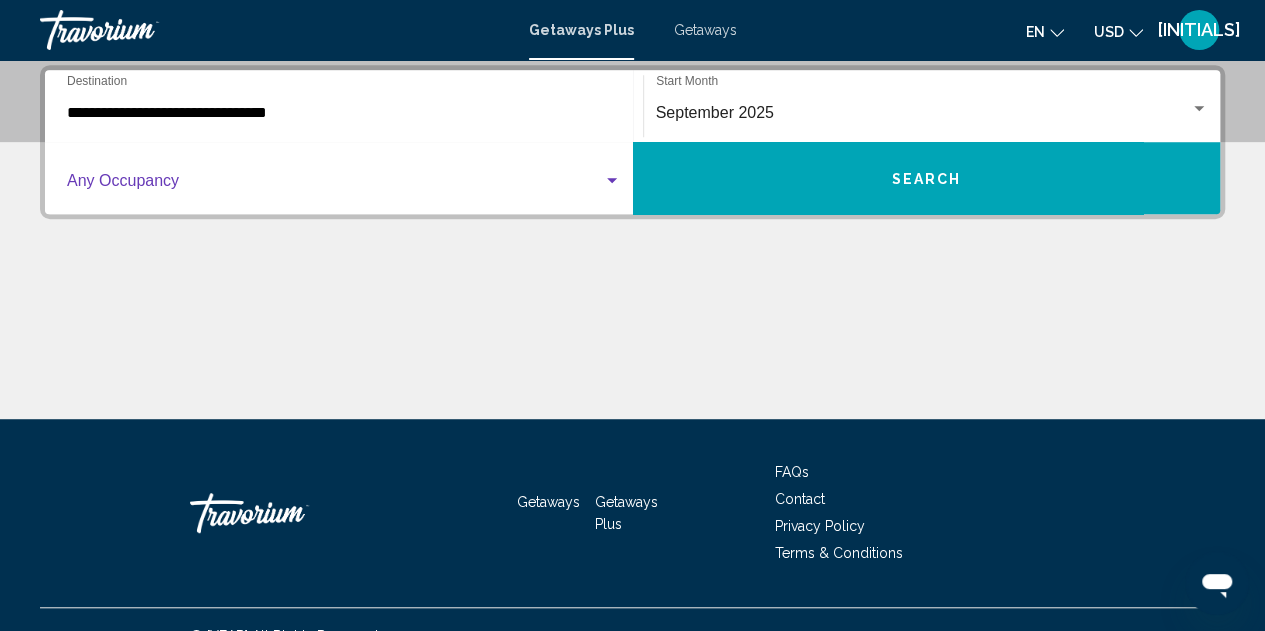 click at bounding box center (612, 180) 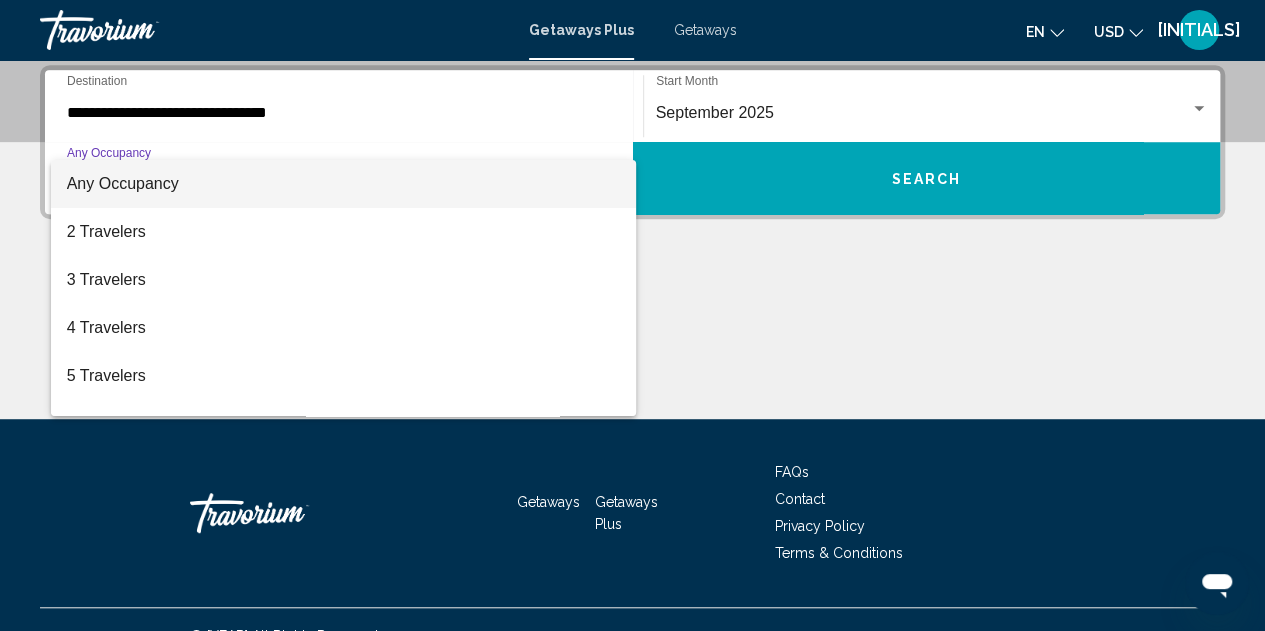 scroll, scrollTop: 40, scrollLeft: 0, axis: vertical 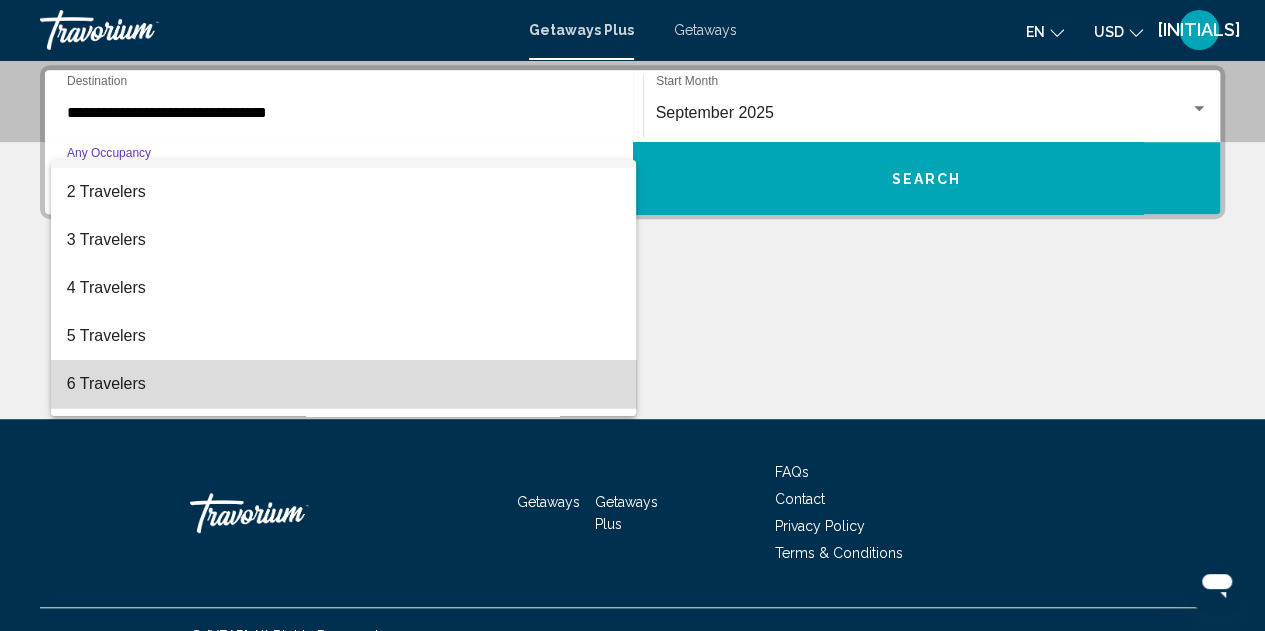 click on "6 Travelers" at bounding box center (344, 384) 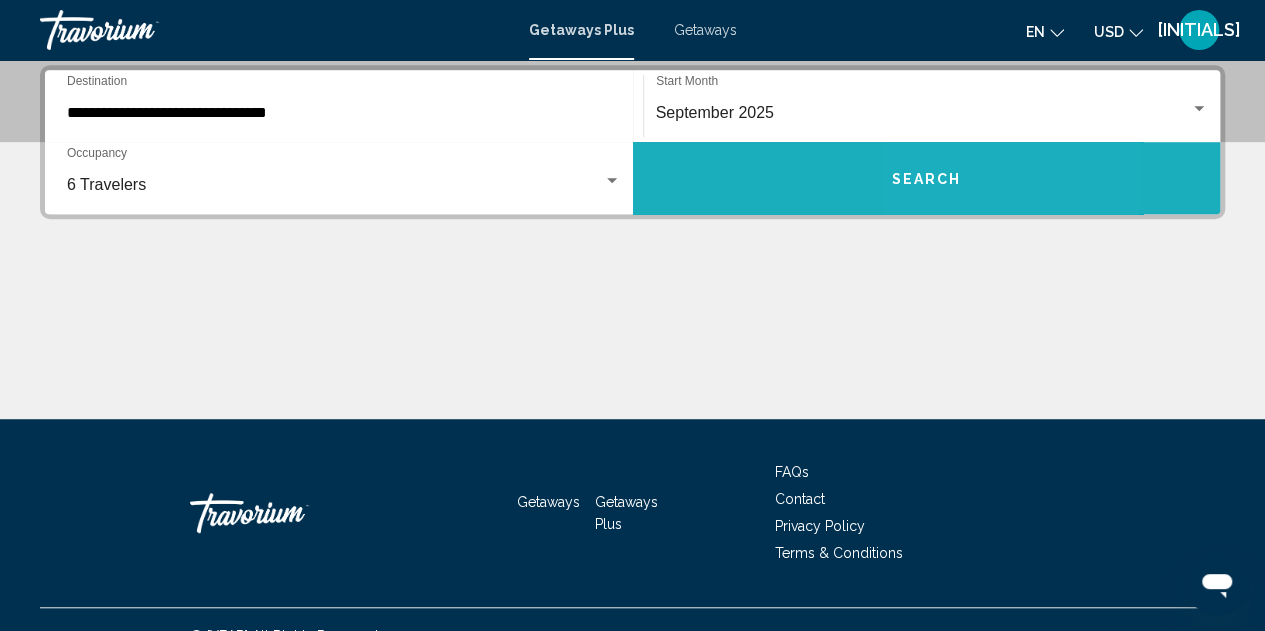 click on "Search" at bounding box center (926, 179) 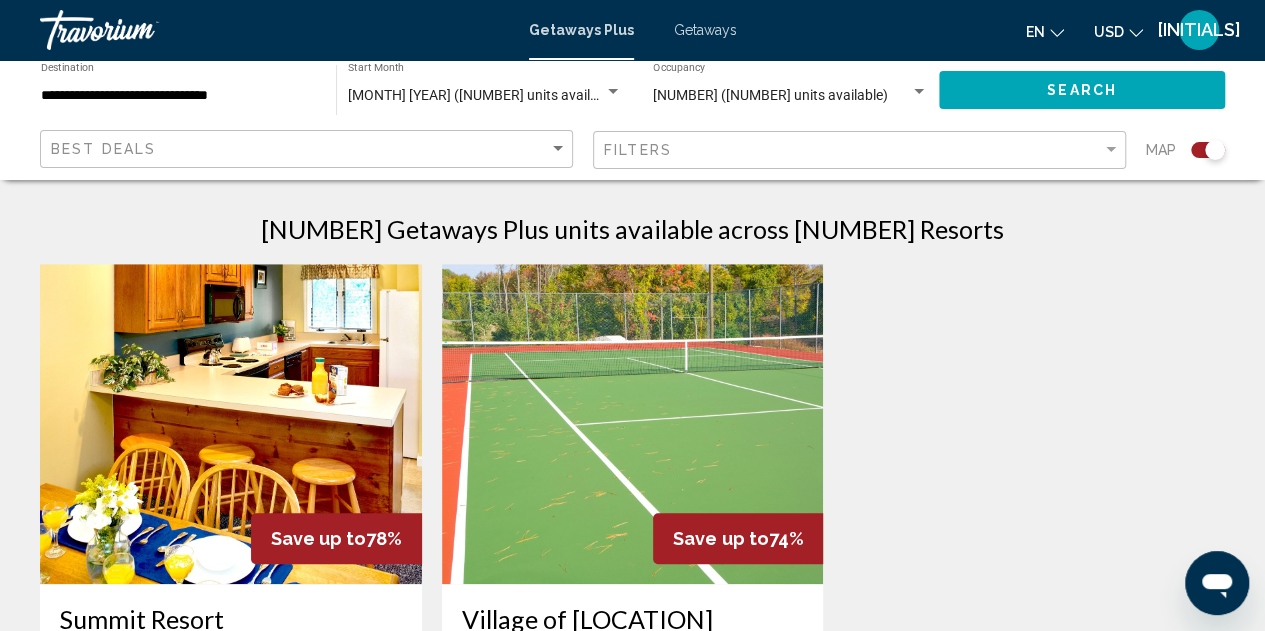 scroll, scrollTop: 666, scrollLeft: 0, axis: vertical 